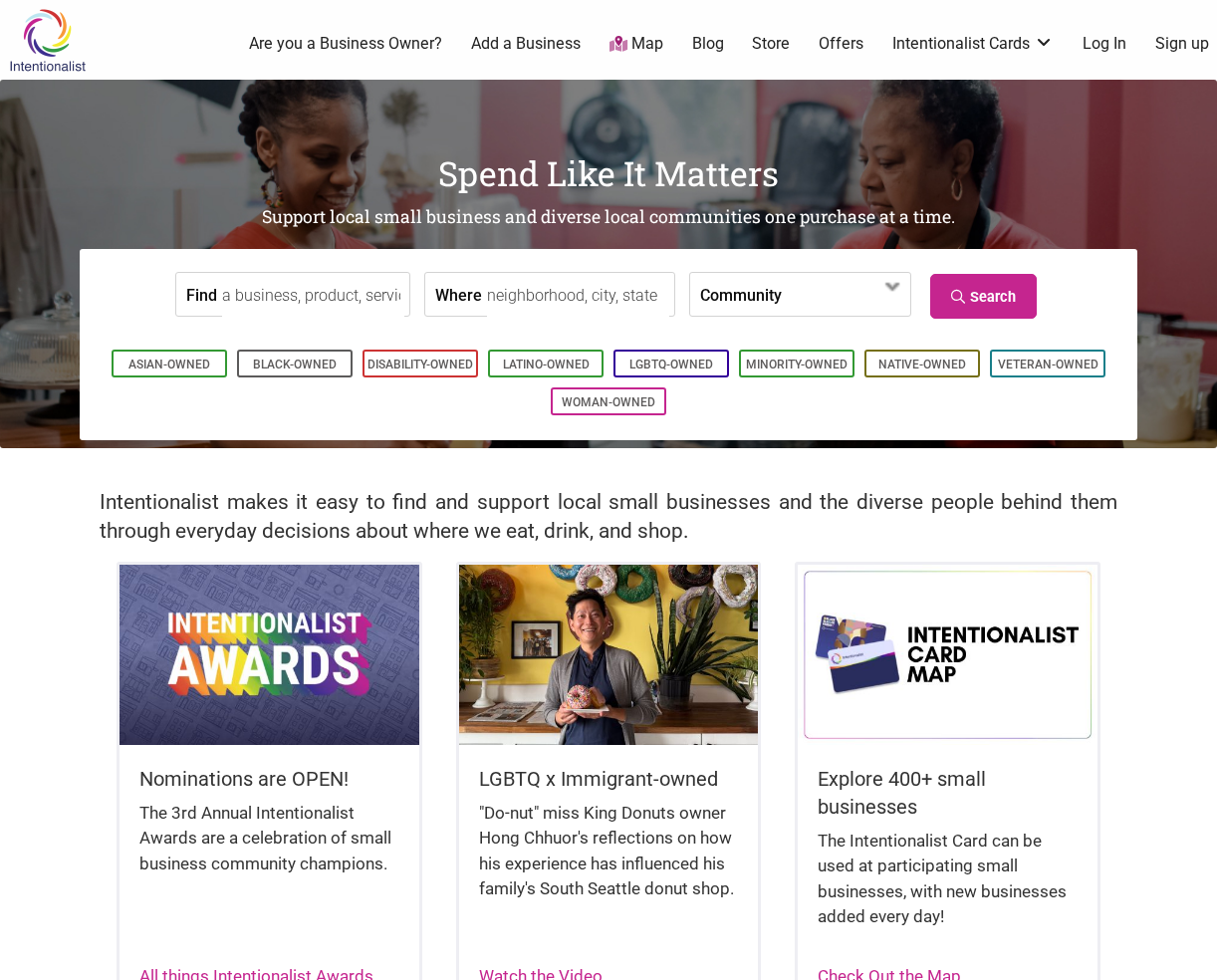 scroll, scrollTop: 0, scrollLeft: 0, axis: both 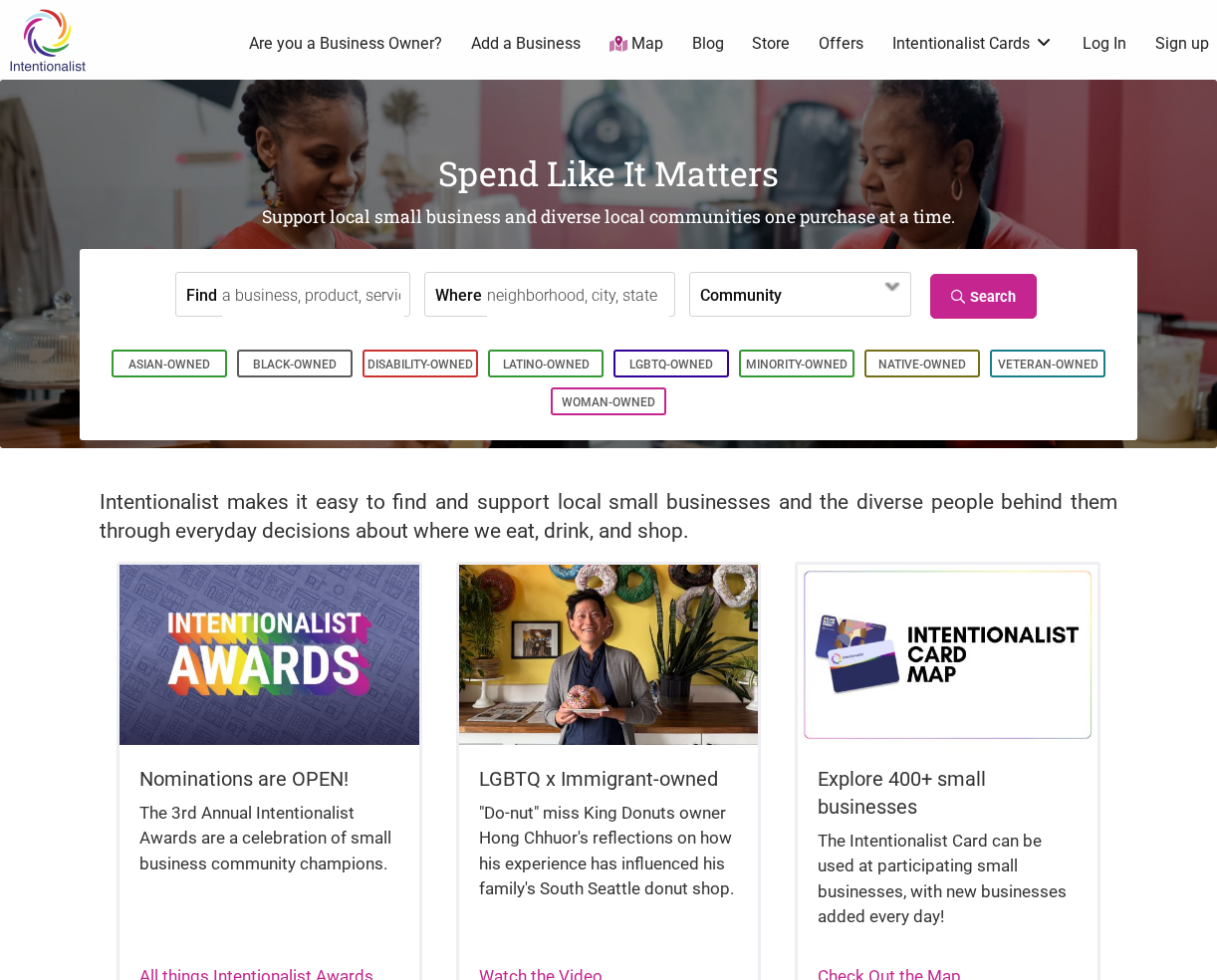 click on "Log In" at bounding box center [1104, 44] 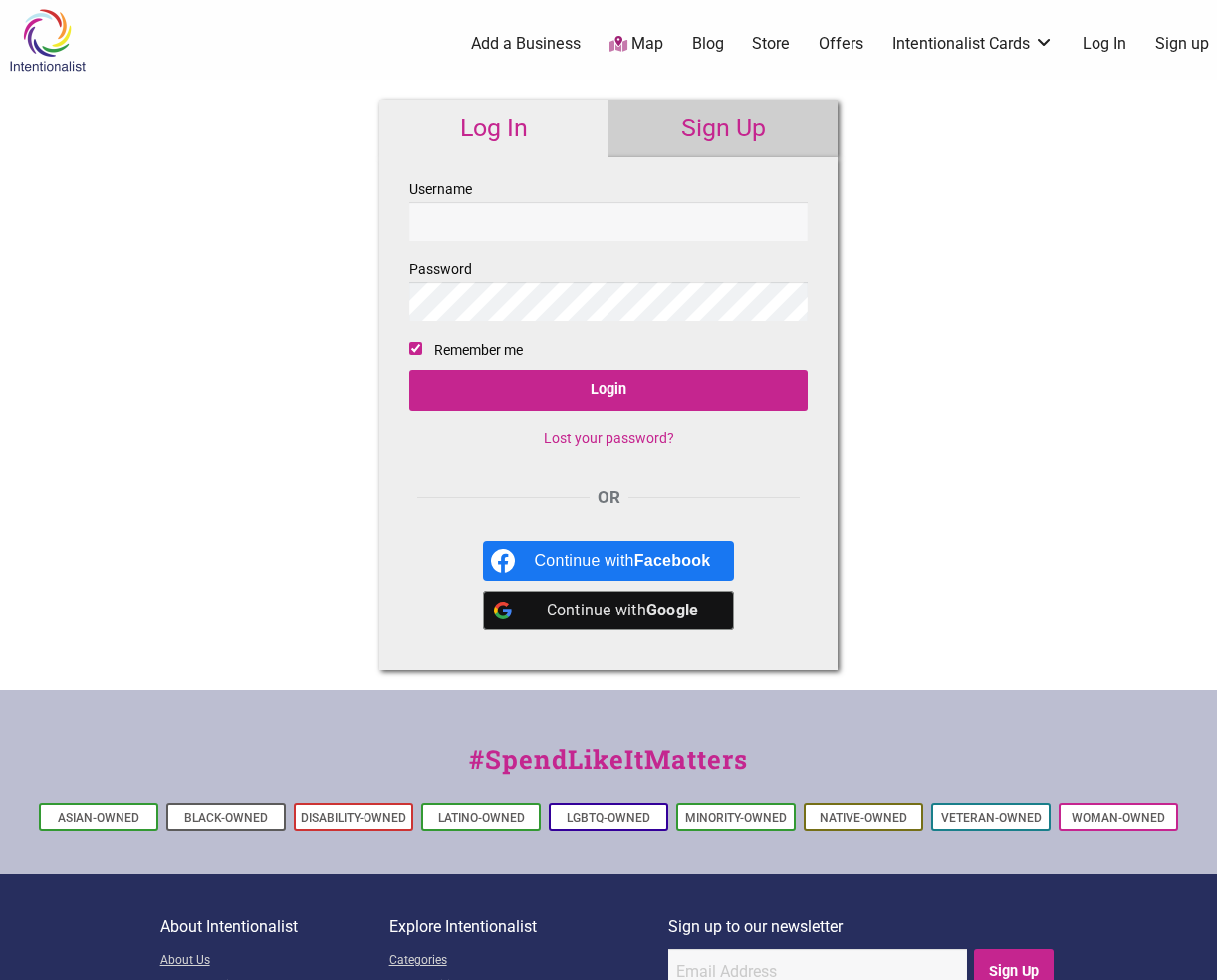 scroll, scrollTop: 0, scrollLeft: 0, axis: both 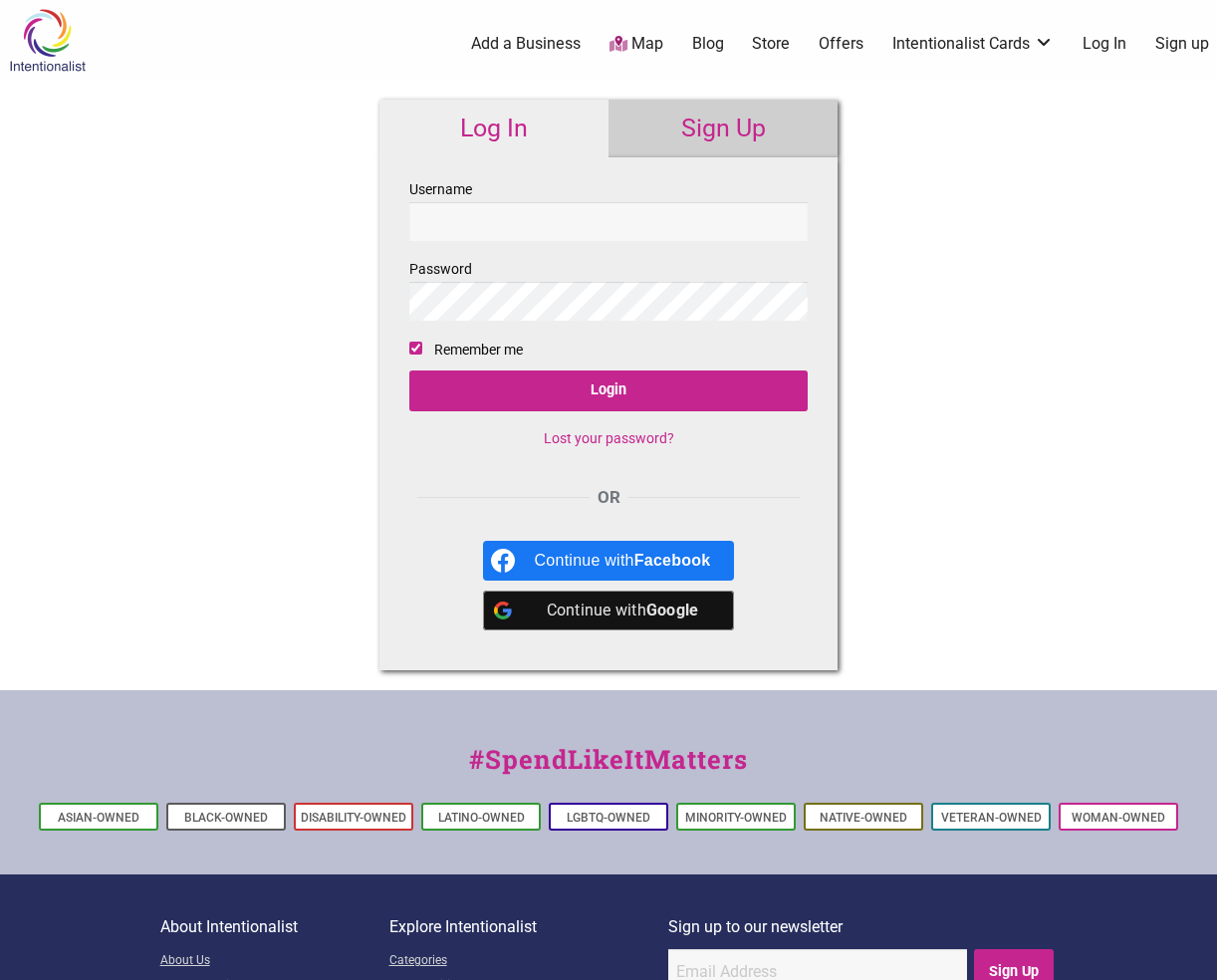 type on "[EMAIL]" 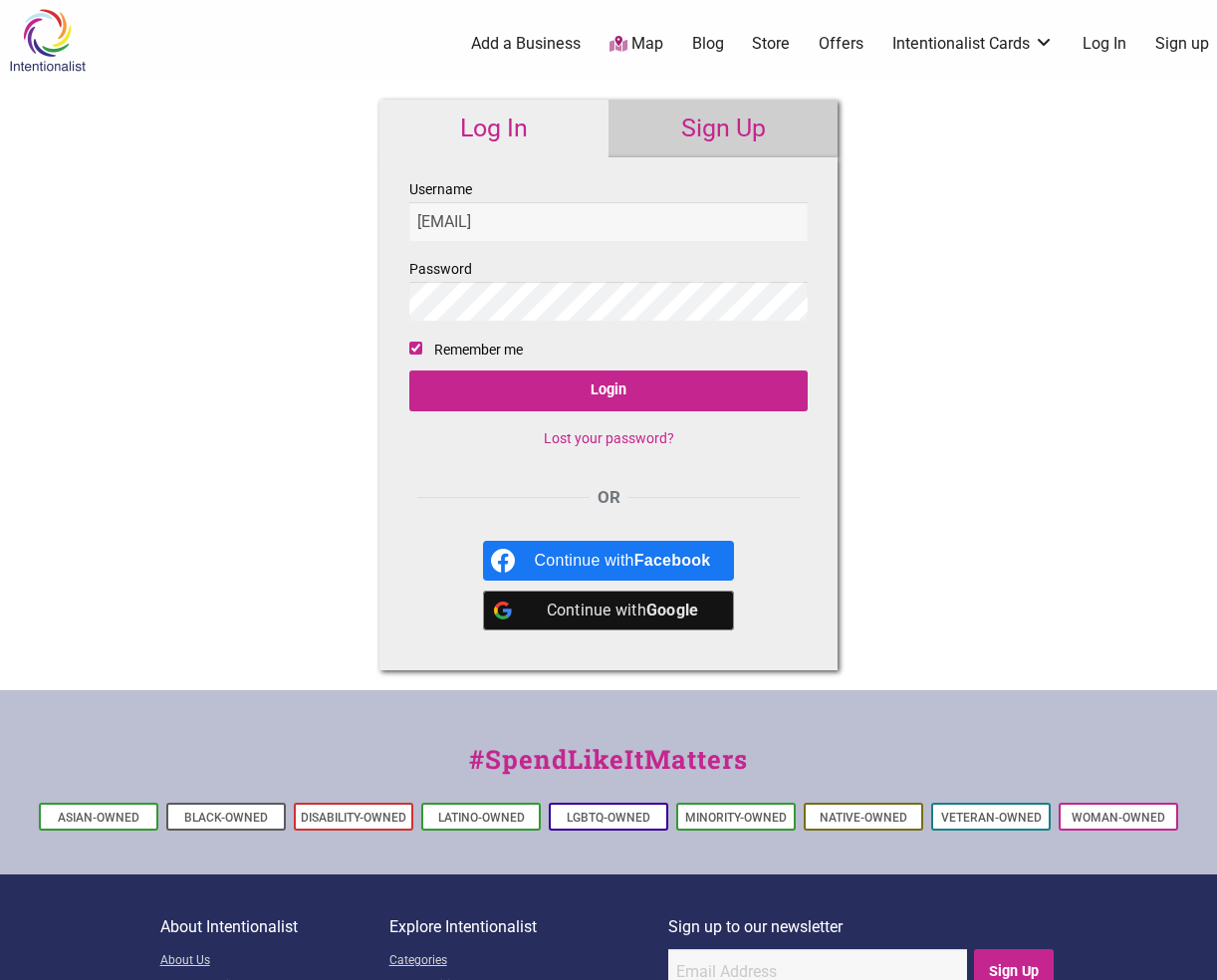 checkbox on "false" 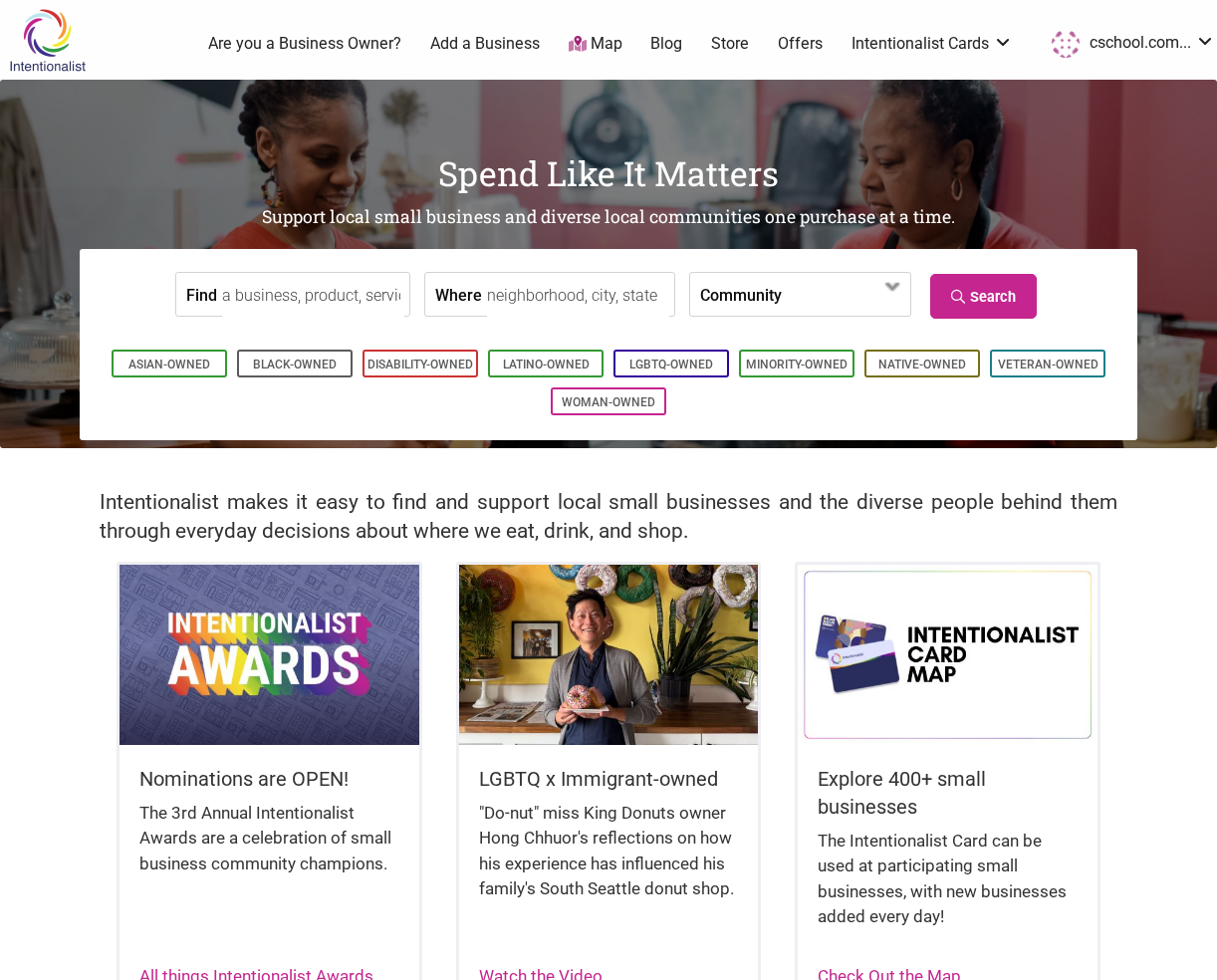 scroll, scrollTop: 0, scrollLeft: 0, axis: both 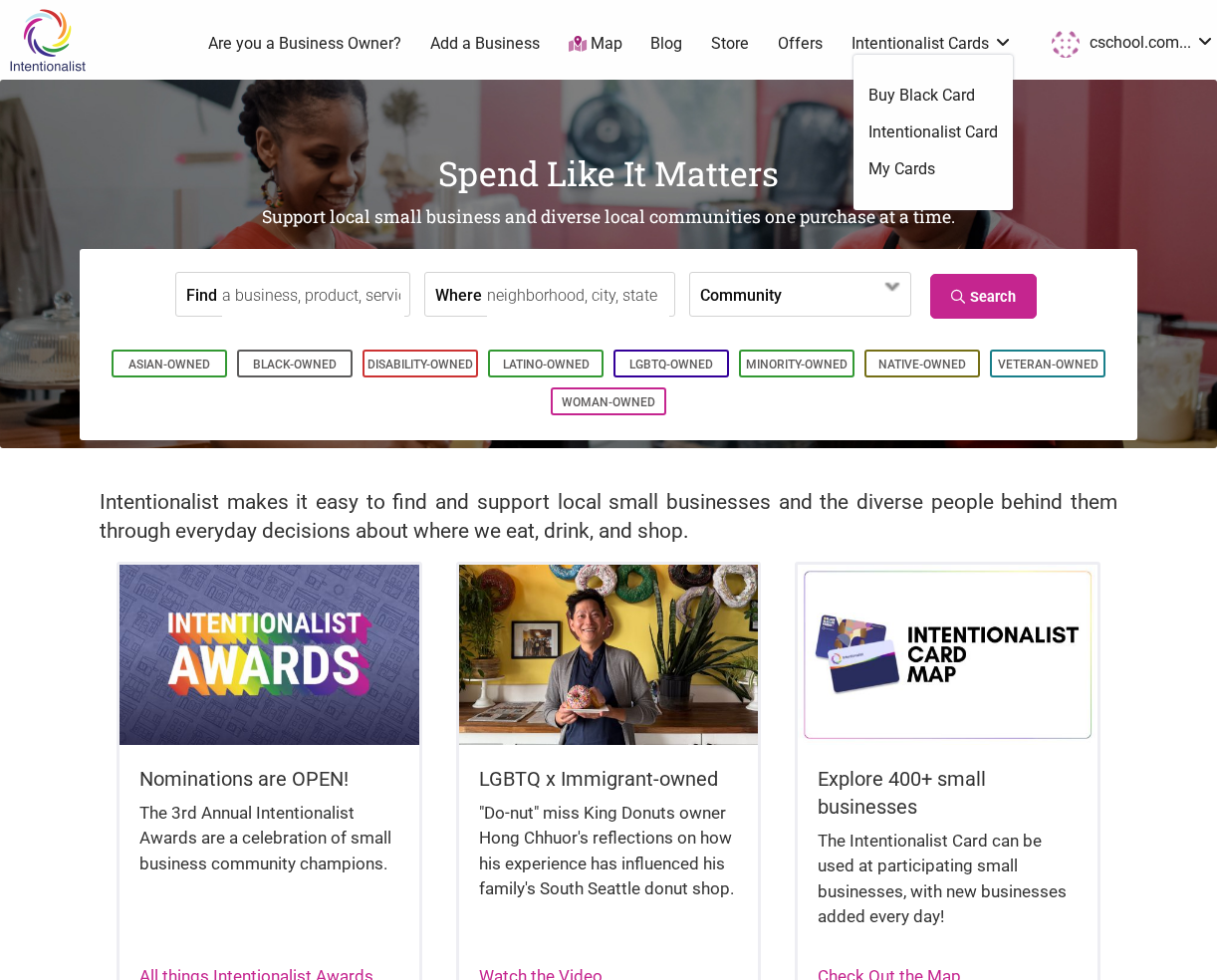 click on "Intentionalist Card" at bounding box center [933, 132] 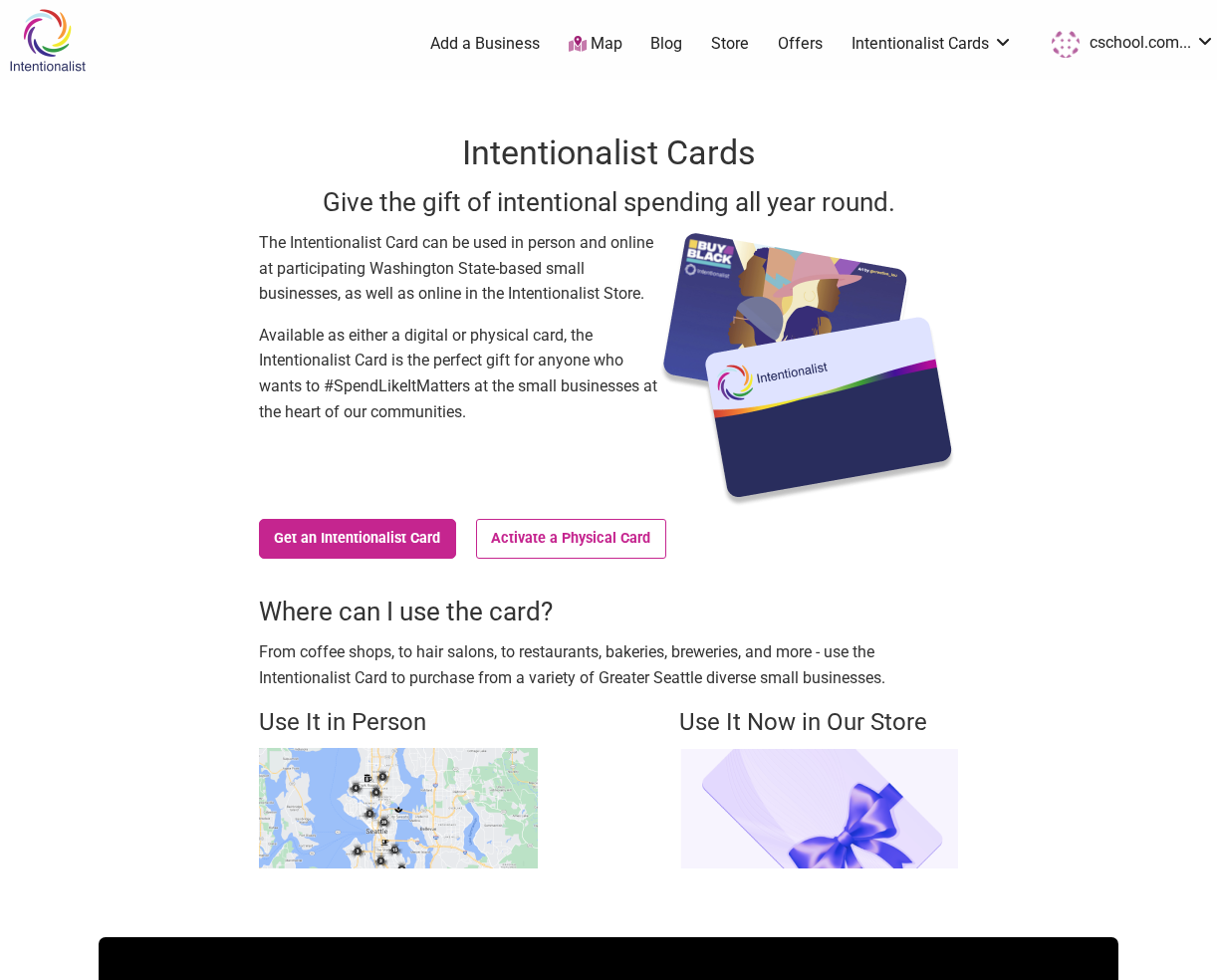 scroll, scrollTop: 0, scrollLeft: 0, axis: both 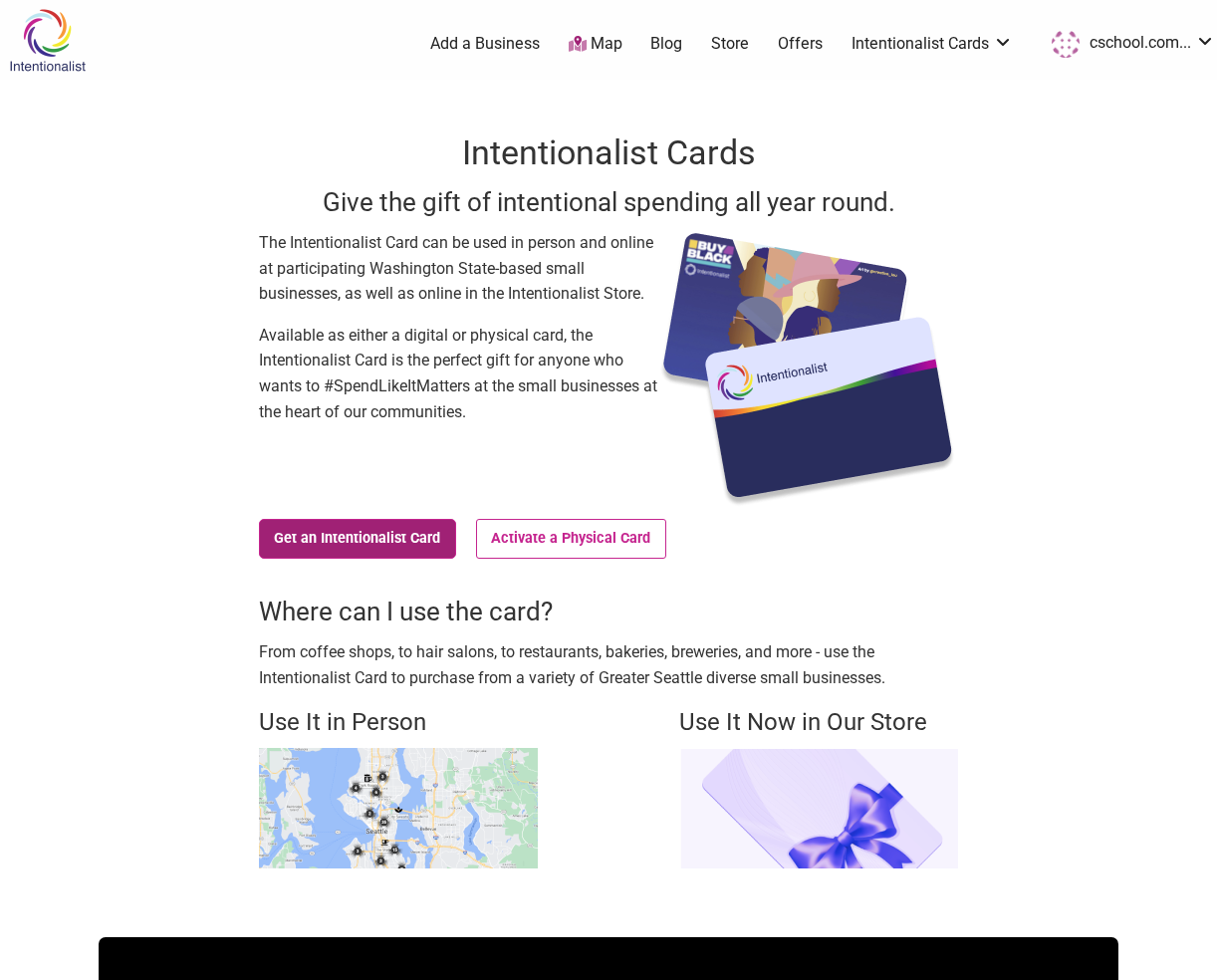 click on "Get an Intentionalist
Card" at bounding box center [358, 539] 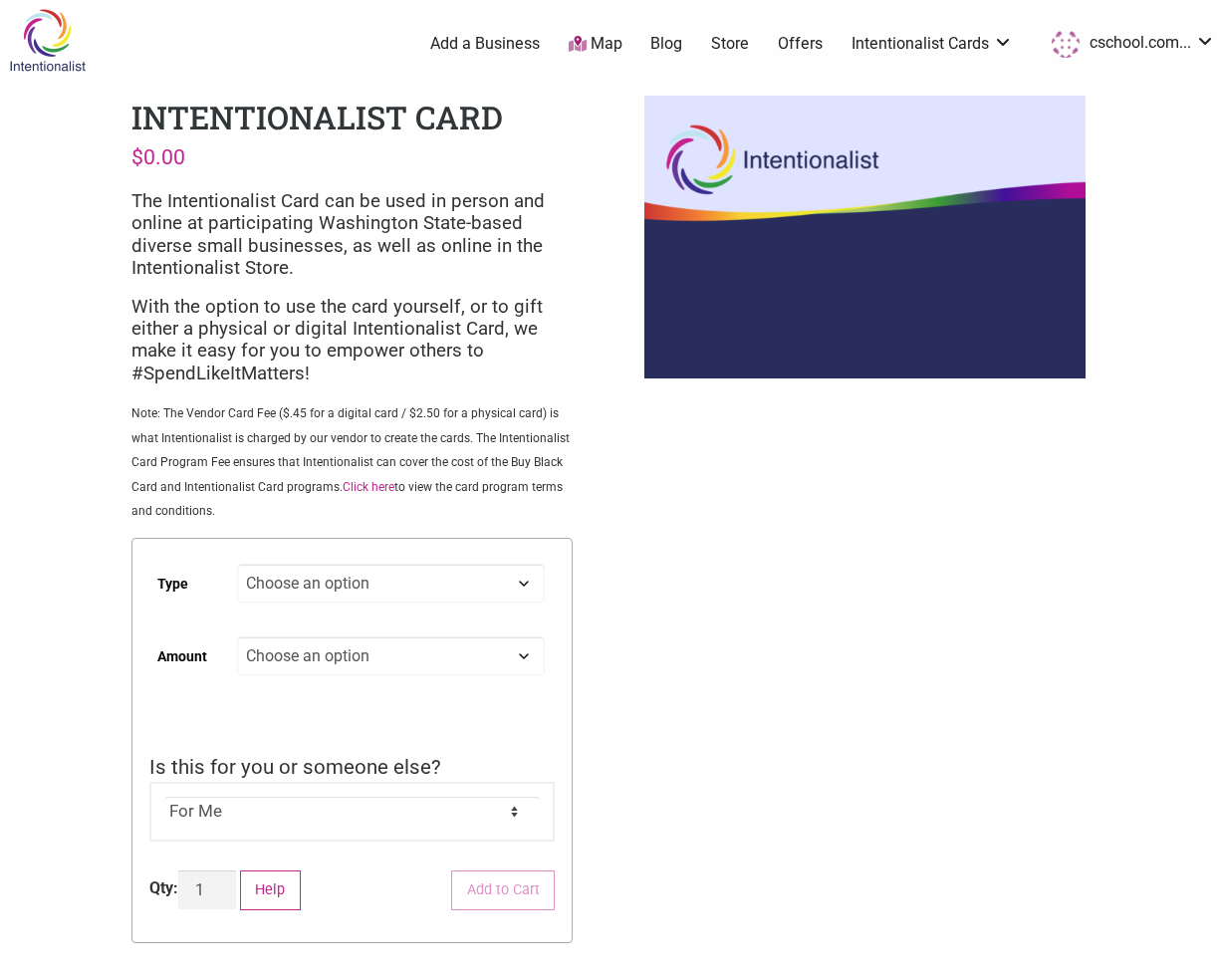 scroll, scrollTop: 0, scrollLeft: 0, axis: both 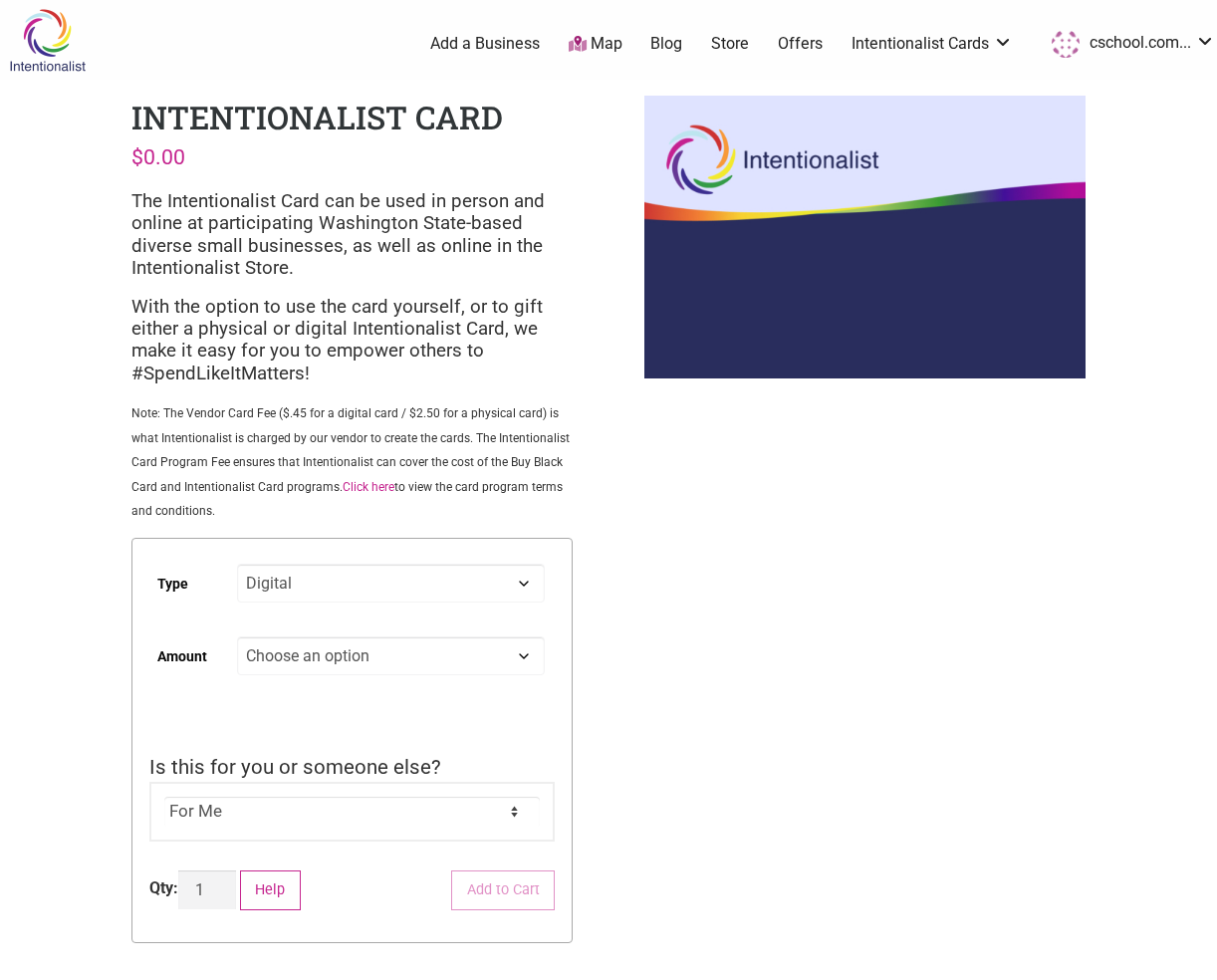 select on "Digital" 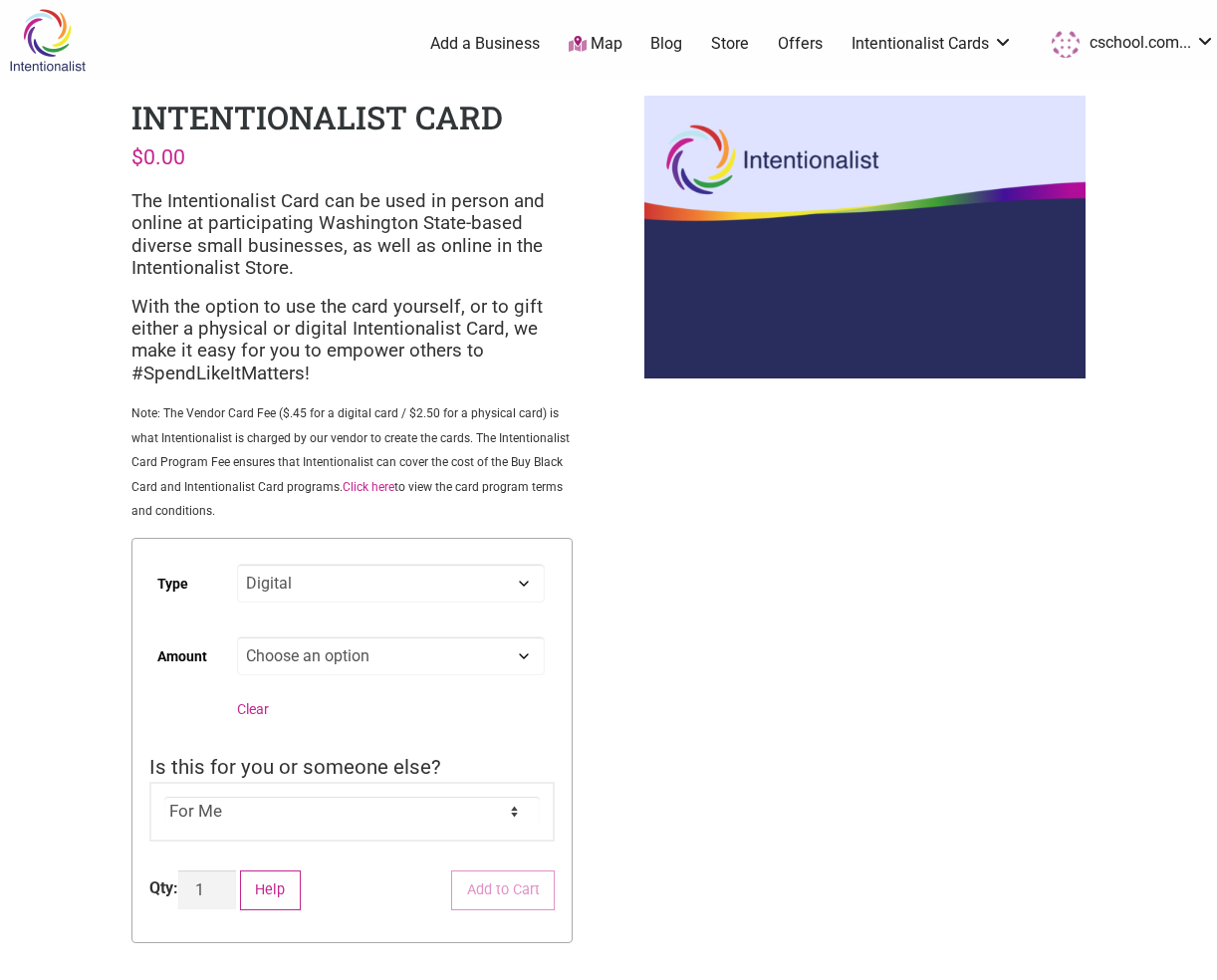 click on "Choose an option Custom 25 50 100 150 200 250 500" 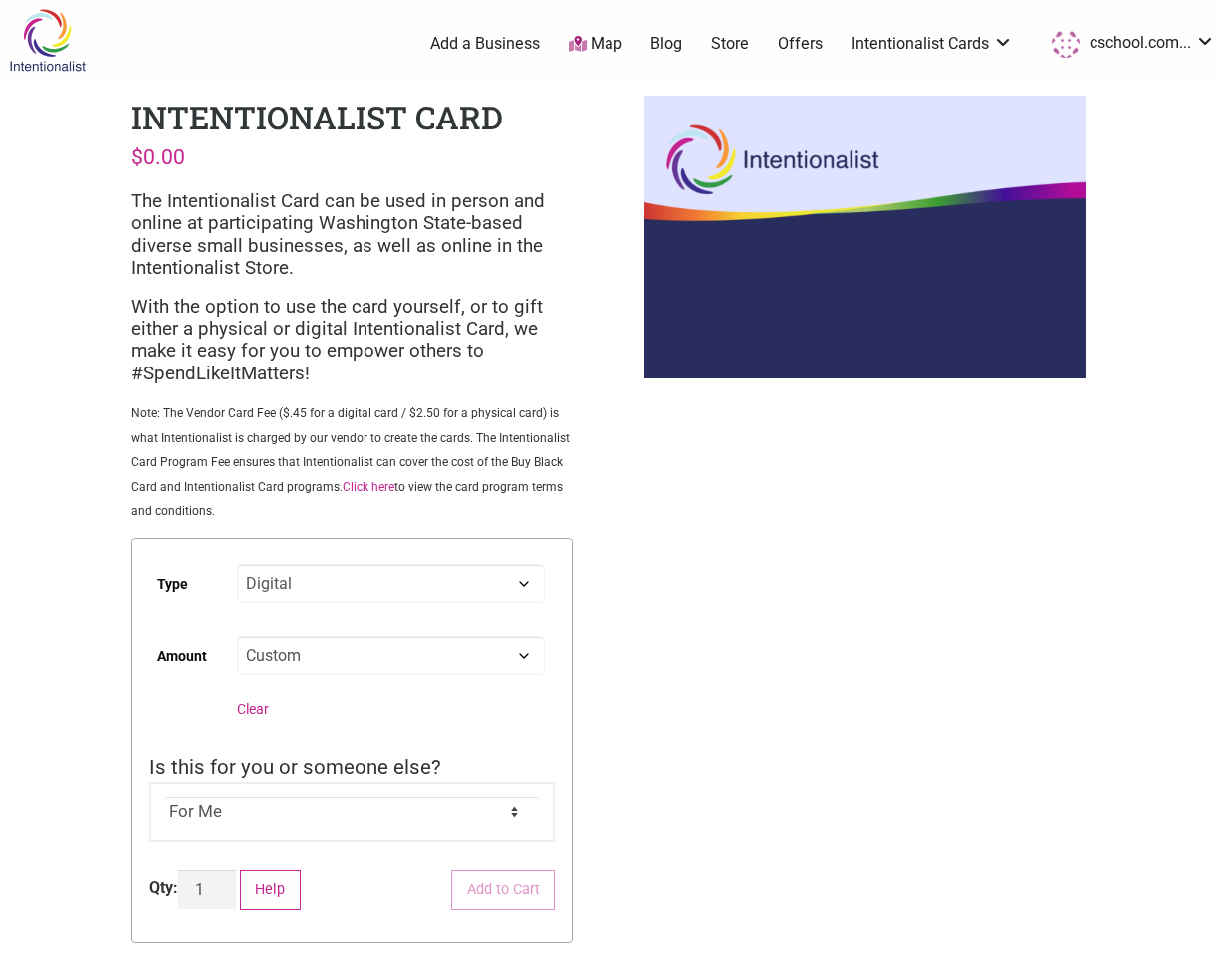 select on "Digital" 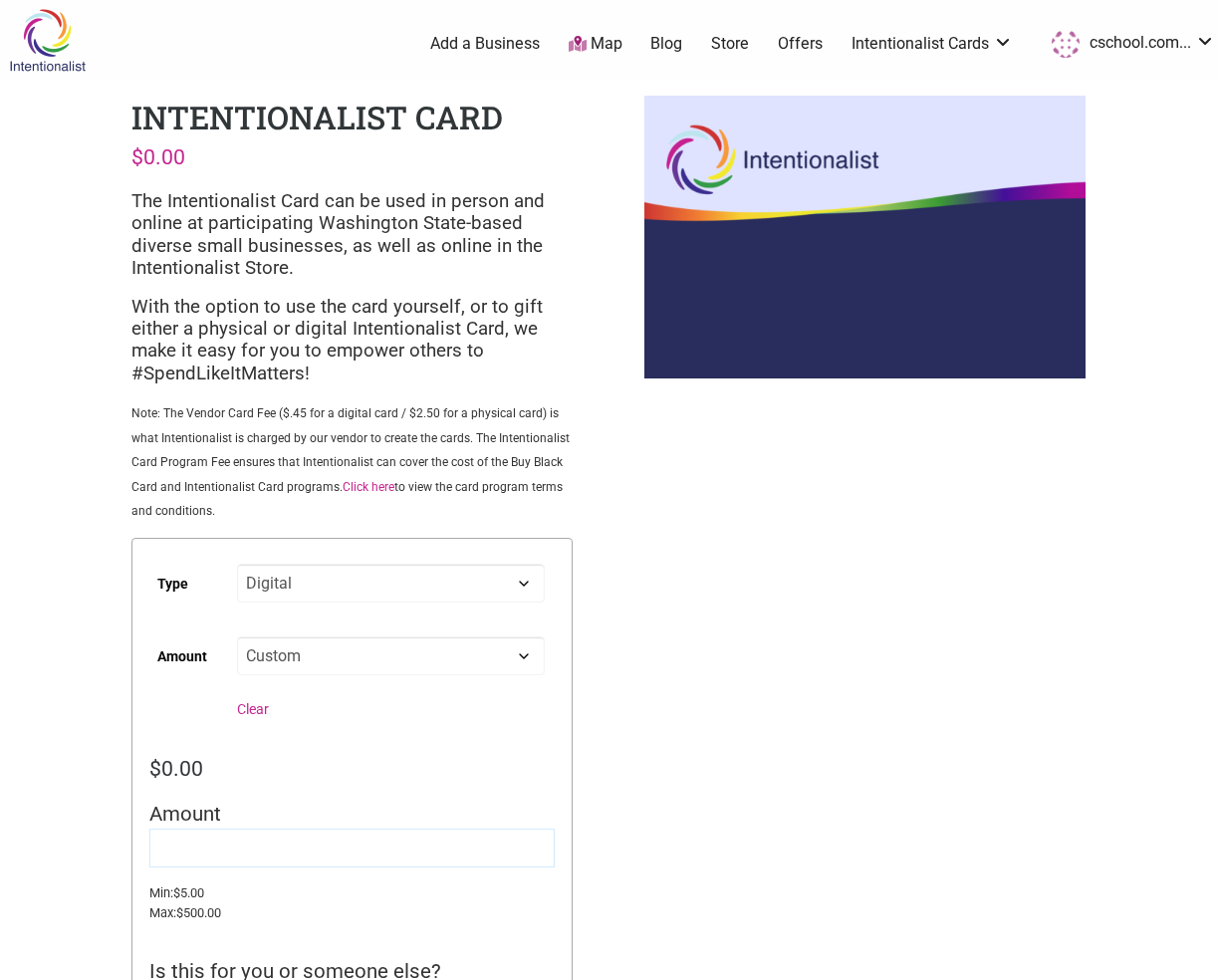 click 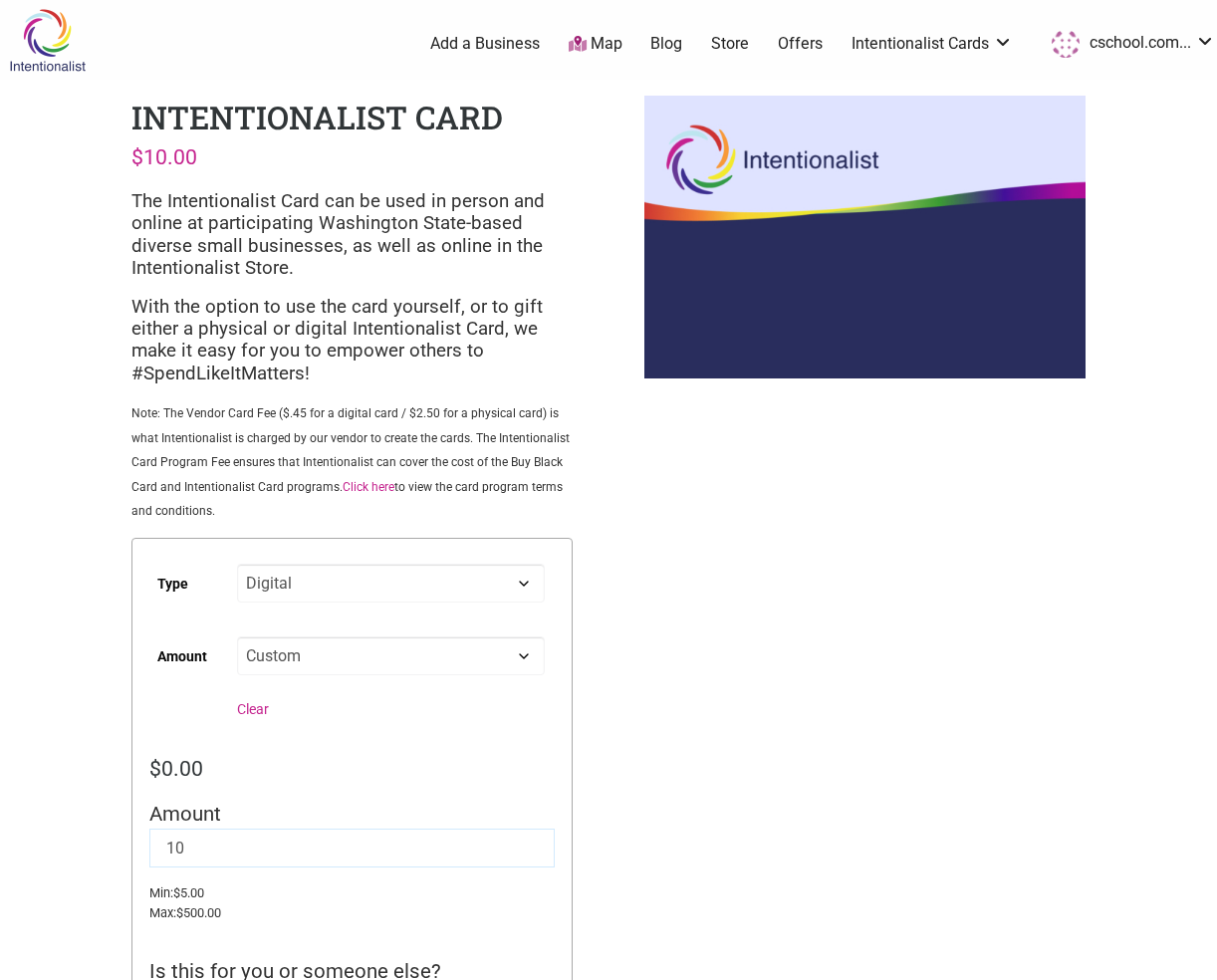 type on "10" 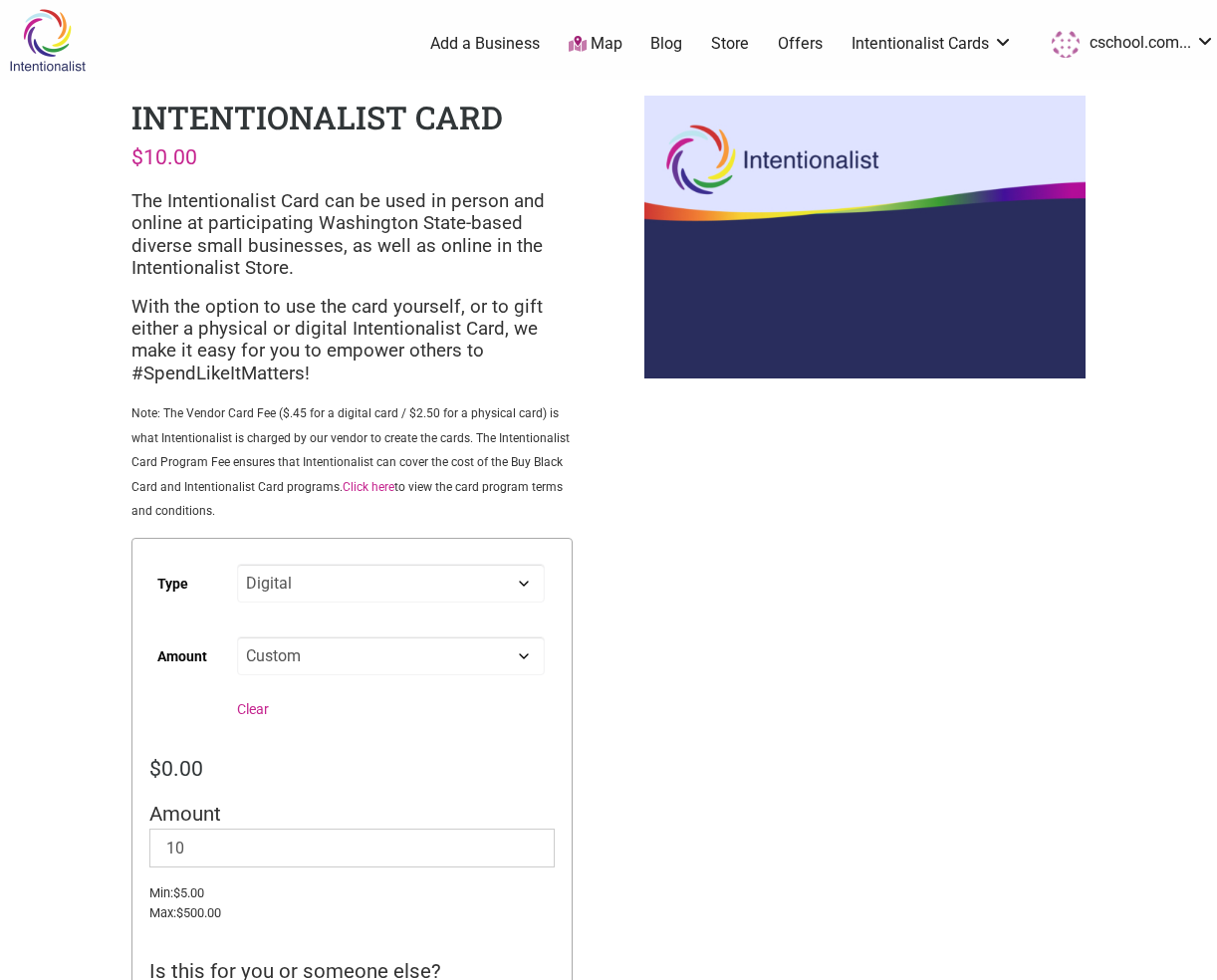 scroll, scrollTop: 528, scrollLeft: 0, axis: vertical 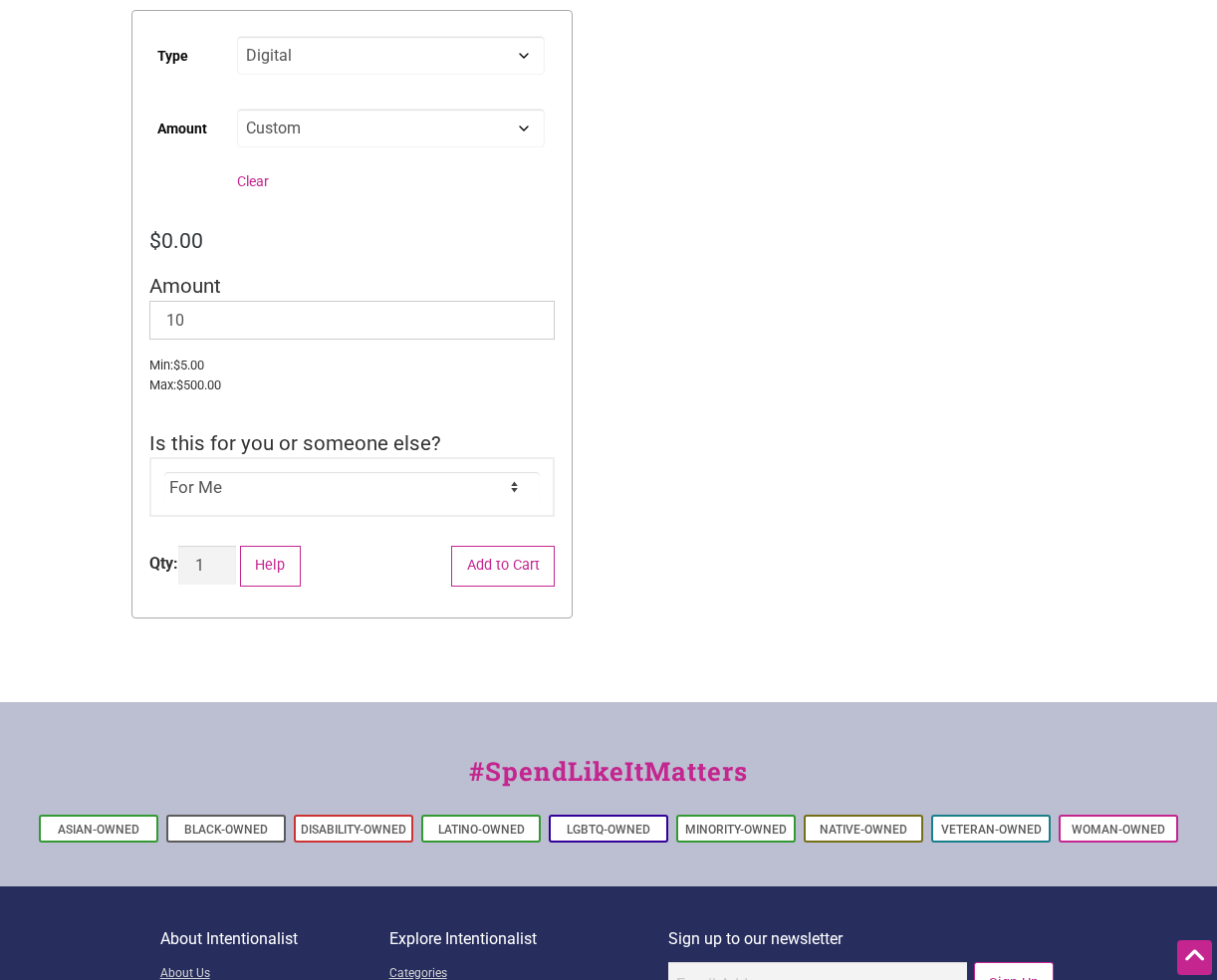 click on "For Me For Someone Else" 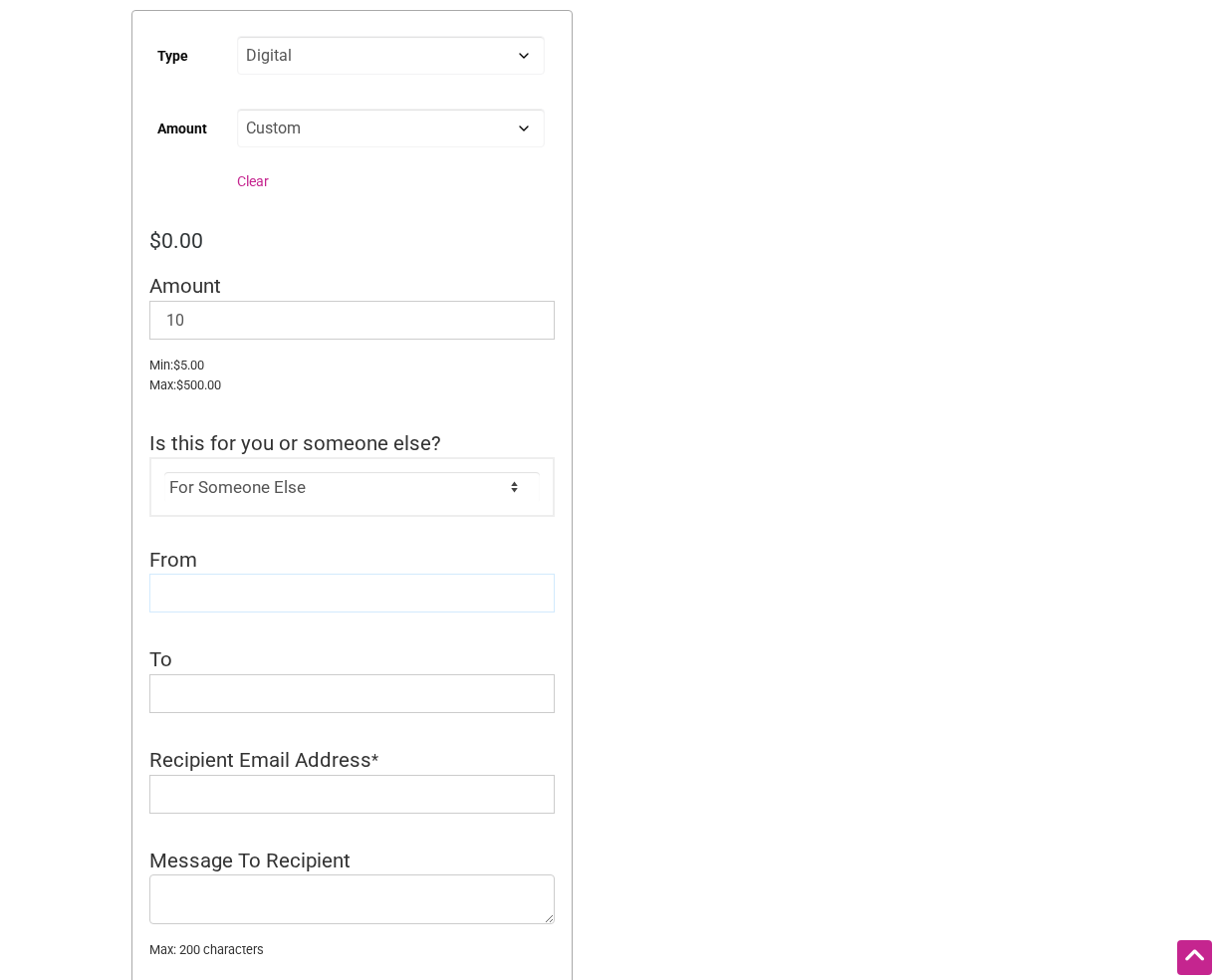 click 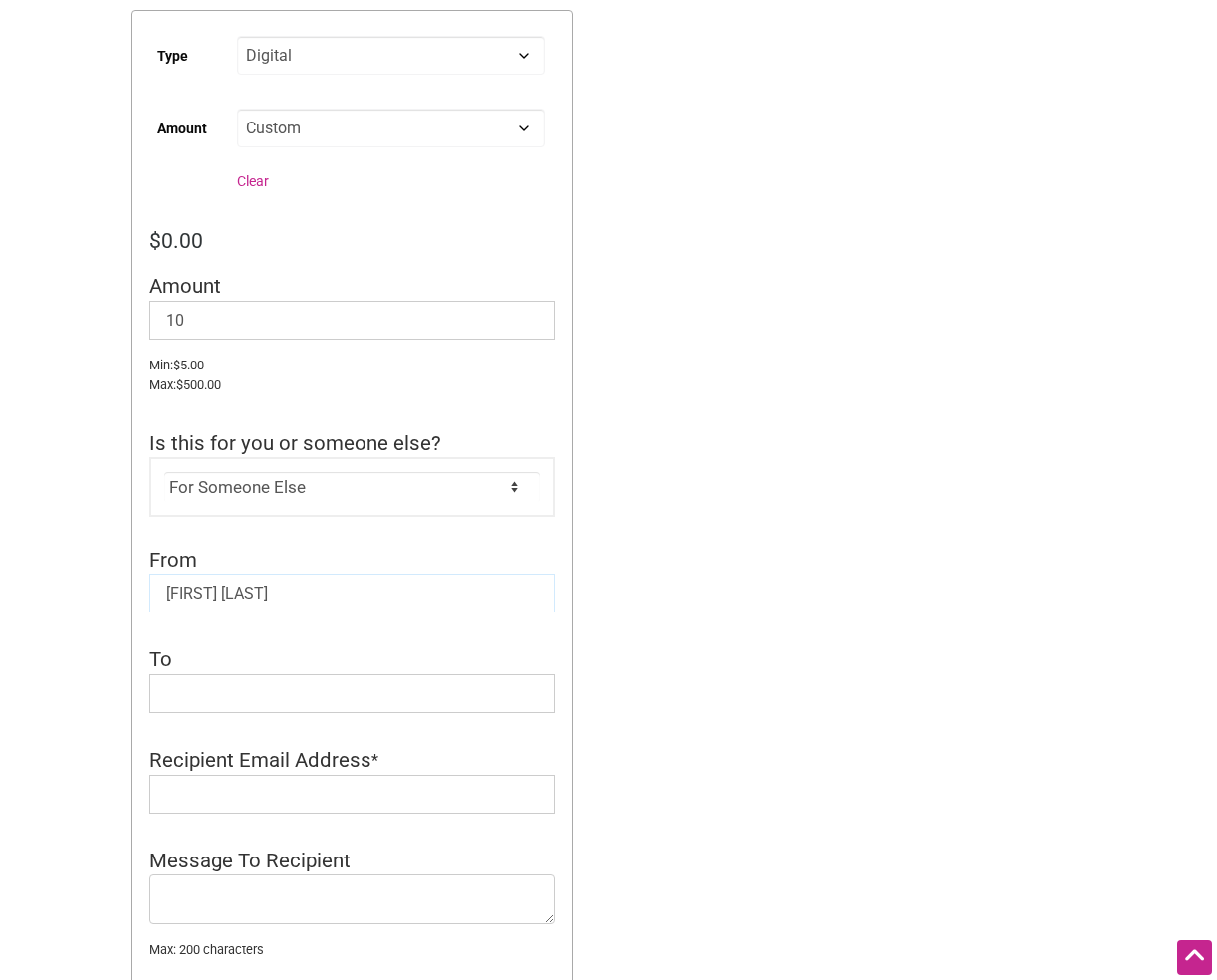 type on "[FIRST] [LAST]" 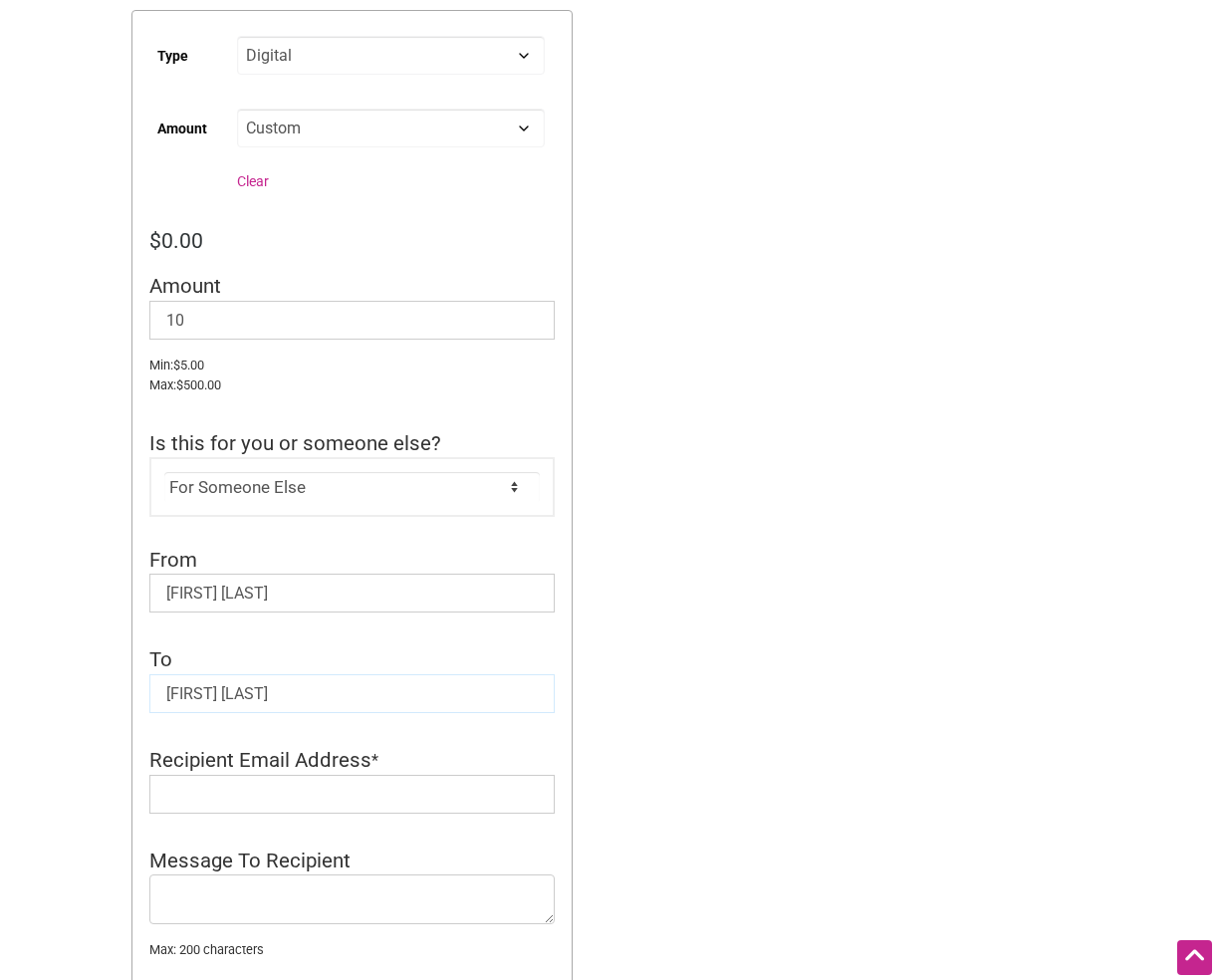 type on "[FIRST] [LAST]" 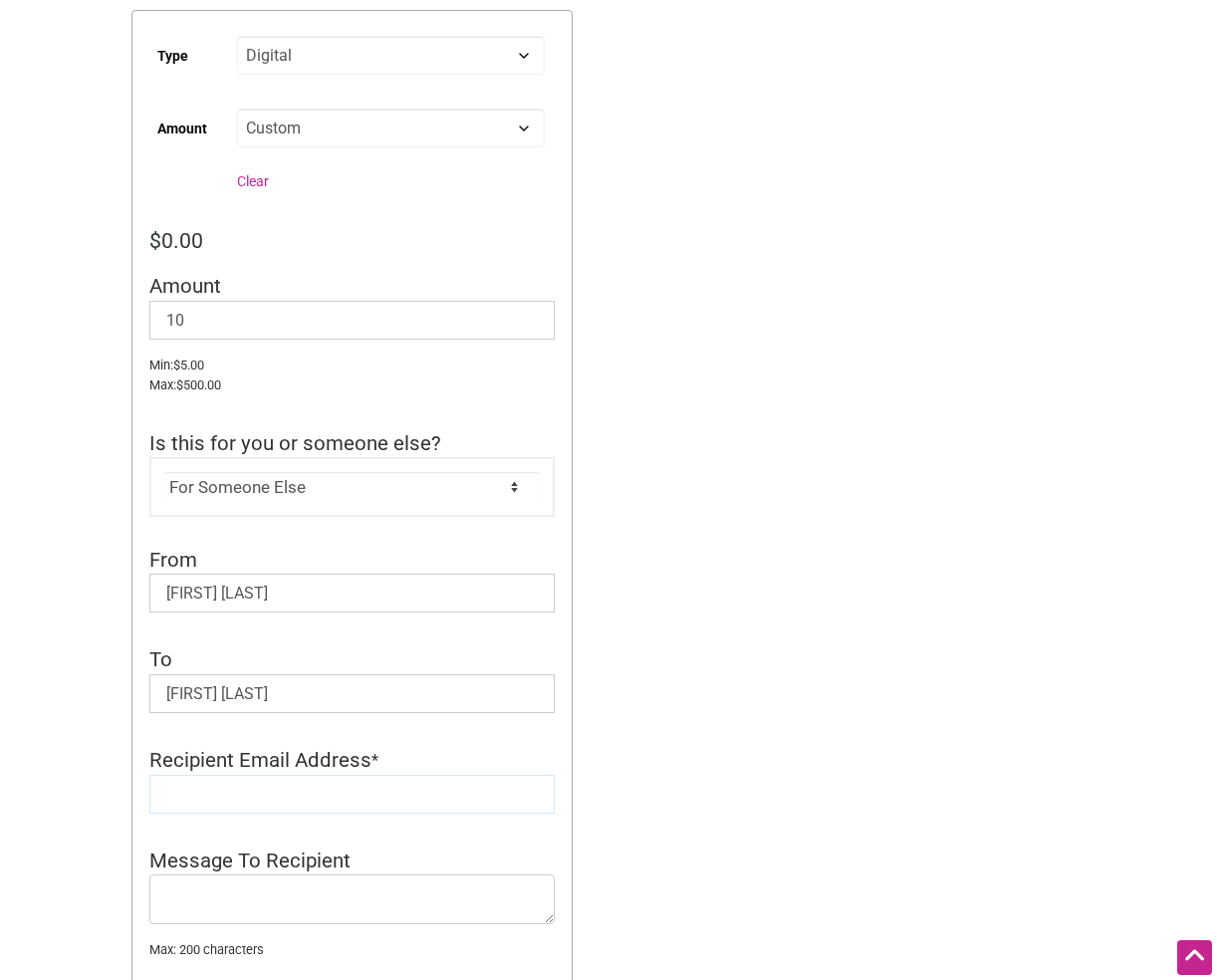 paste on "[USERNAME]@example.com" 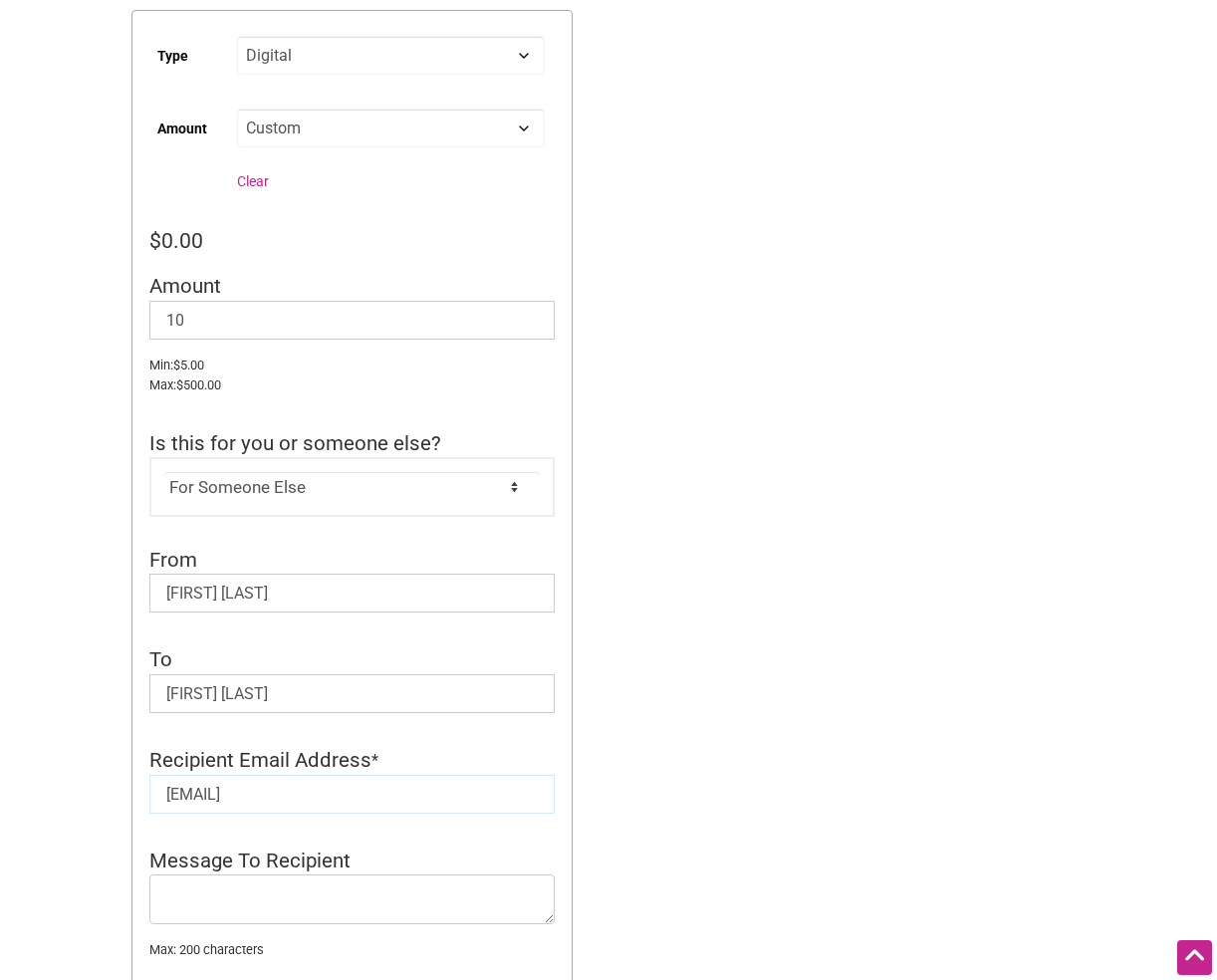 type on "[USERNAME]@example.com" 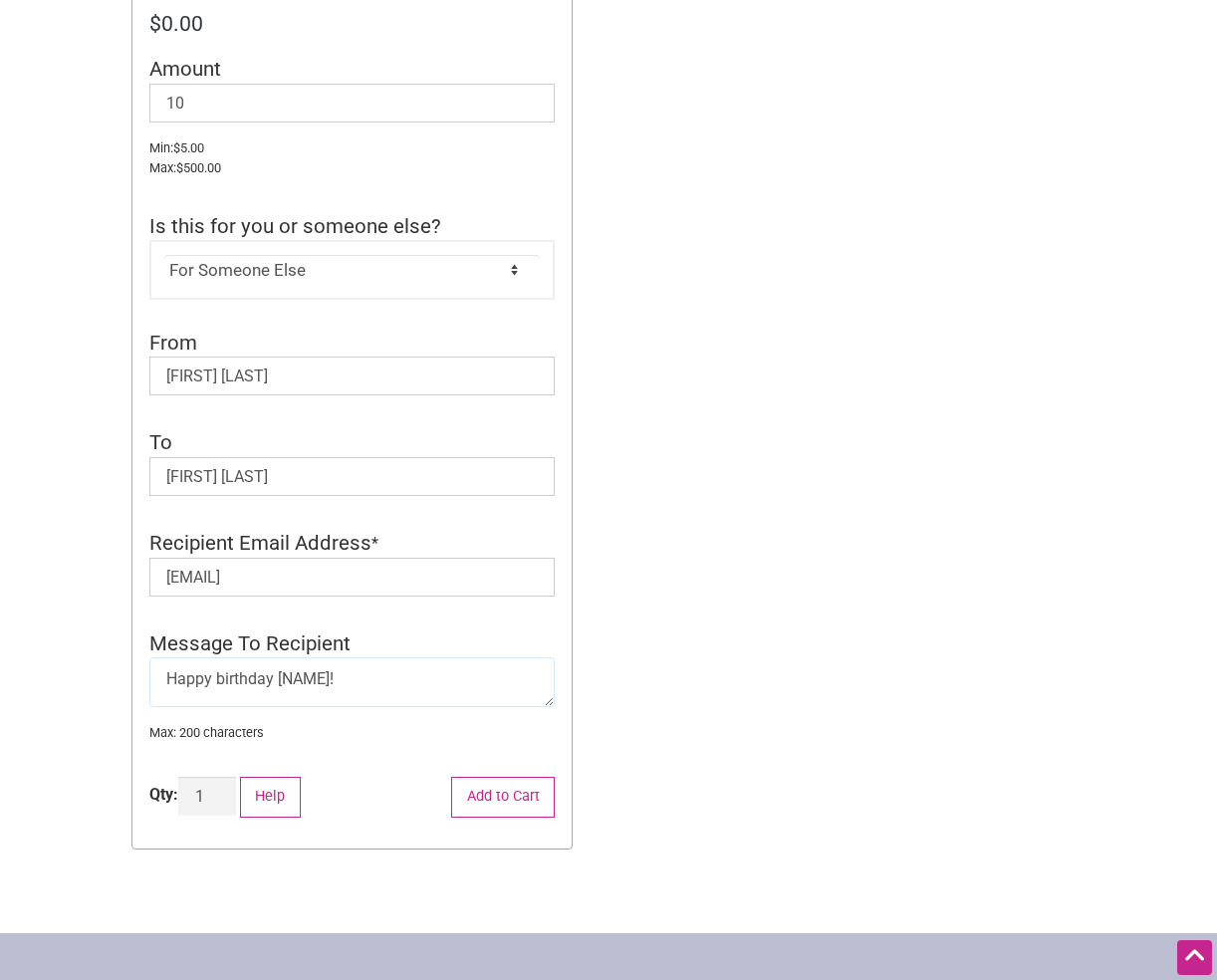 scroll, scrollTop: 809, scrollLeft: 0, axis: vertical 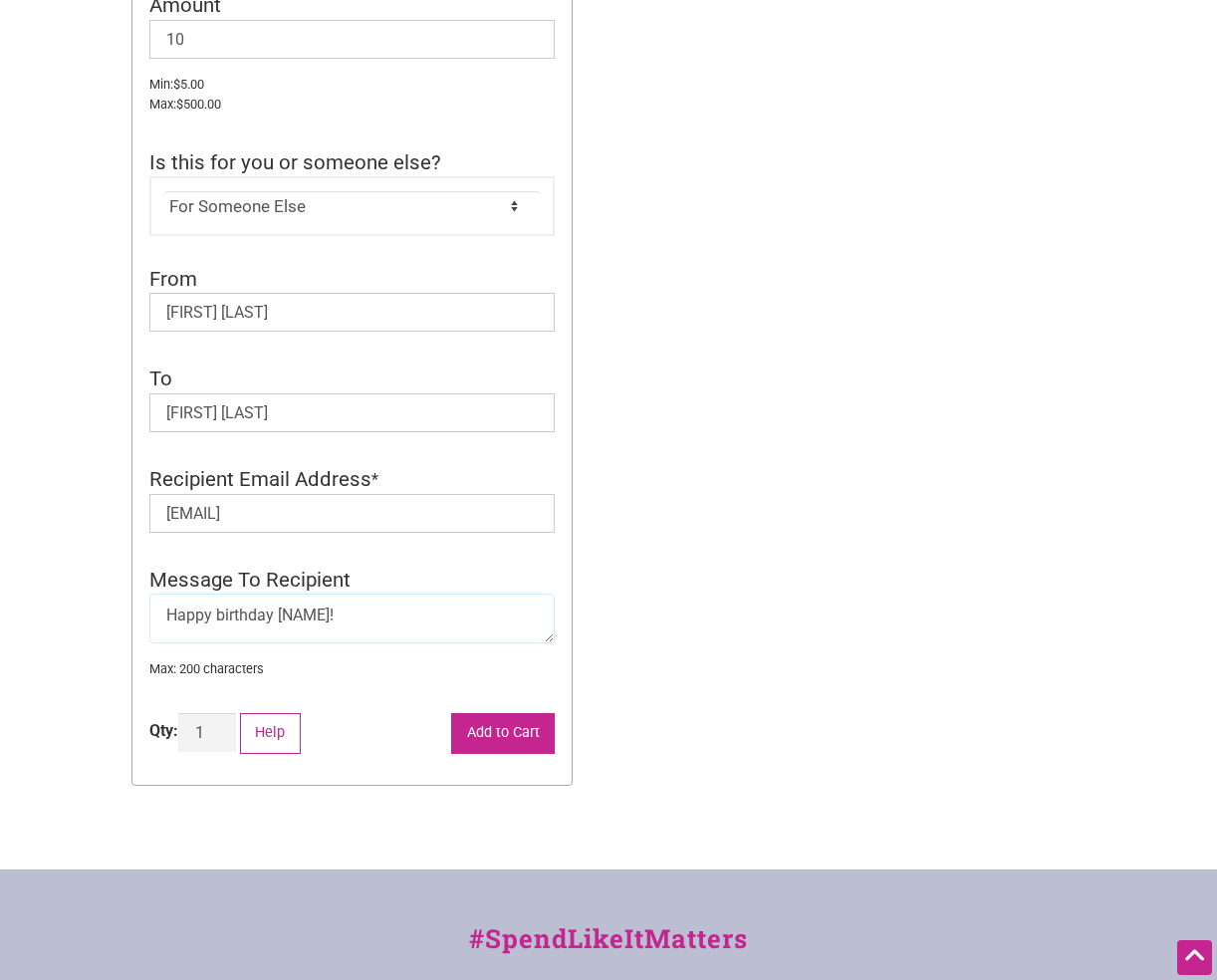type on "Happy birthday [USERNAME]!" 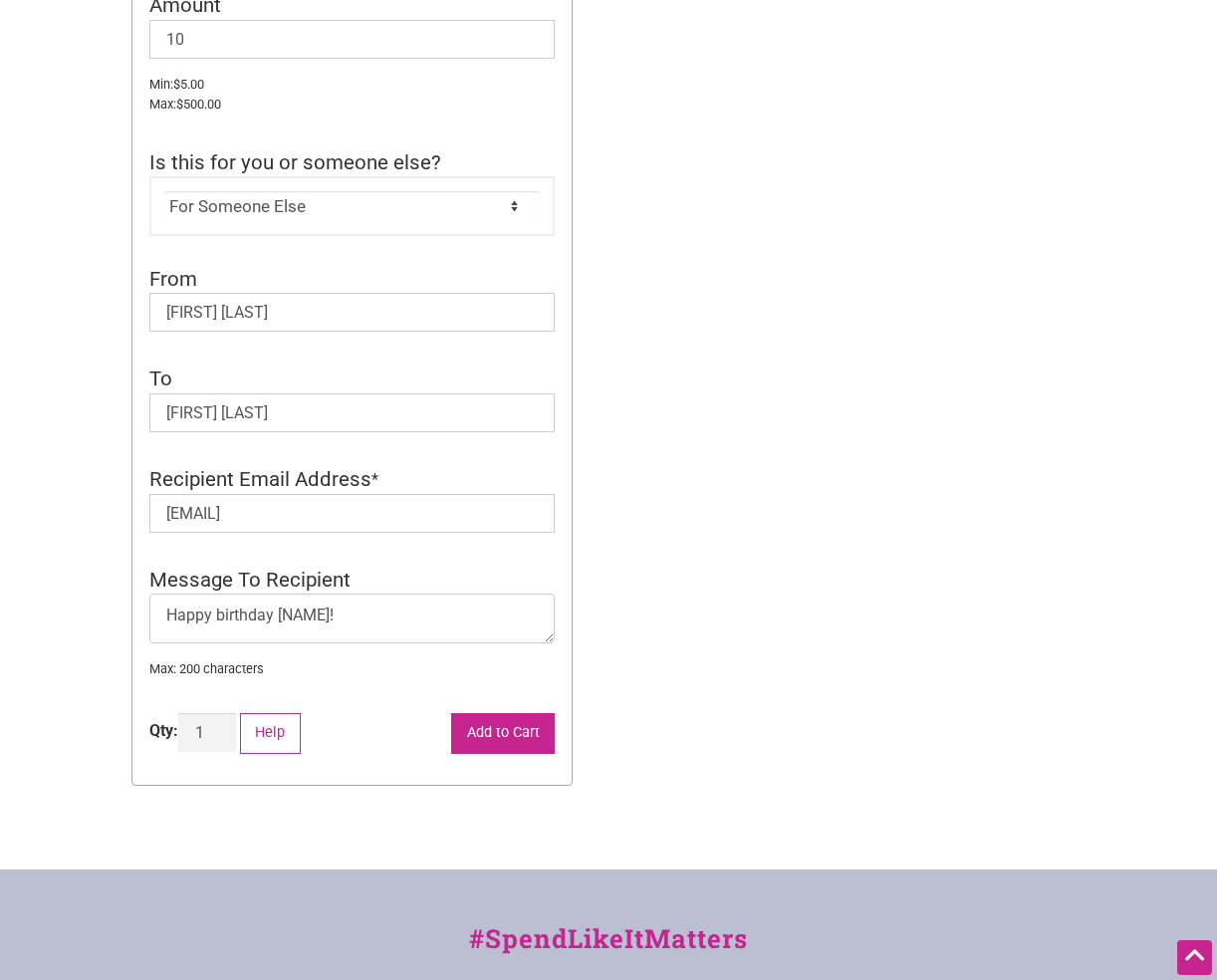 click on "Add to Cart" 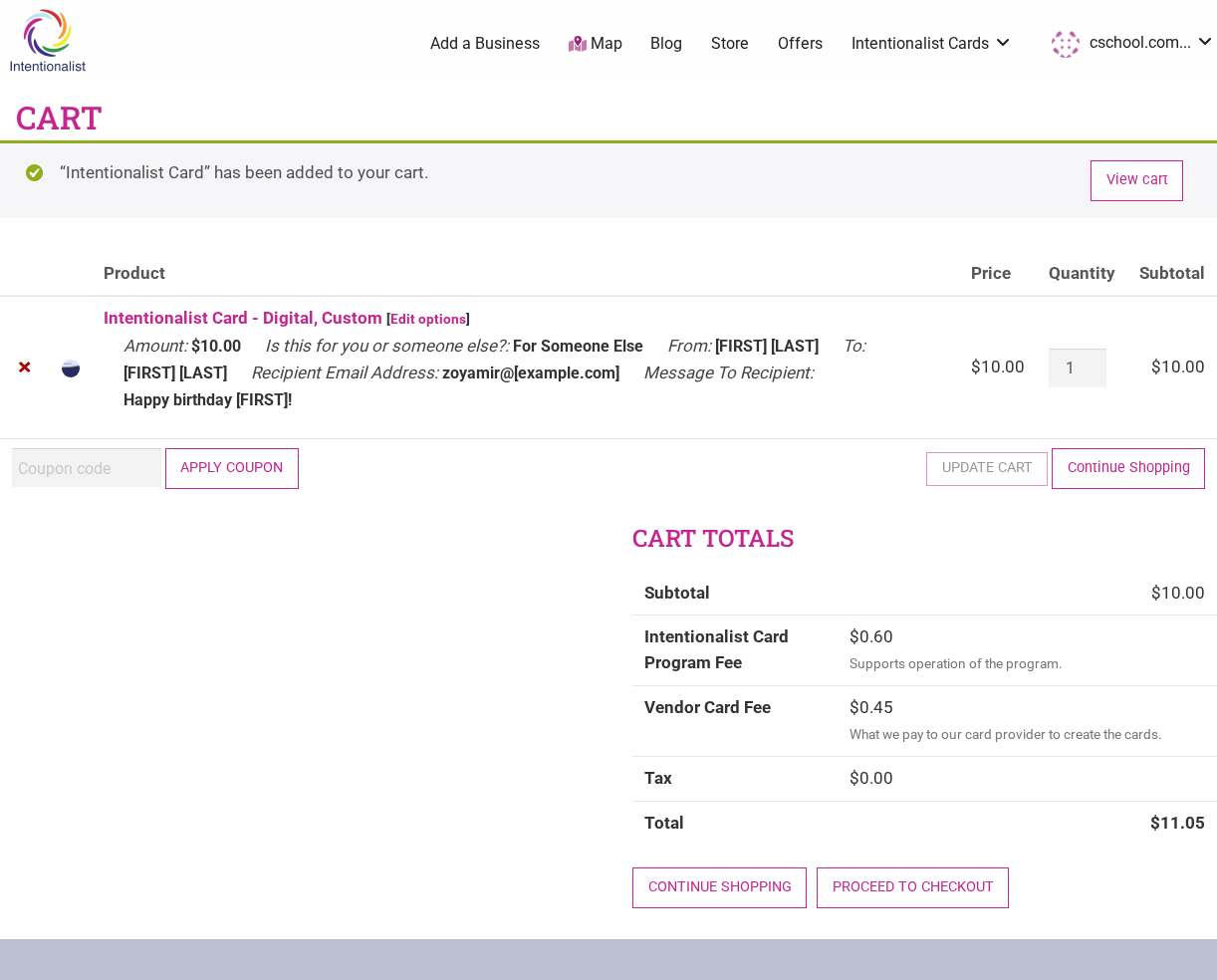 scroll, scrollTop: 0, scrollLeft: 0, axis: both 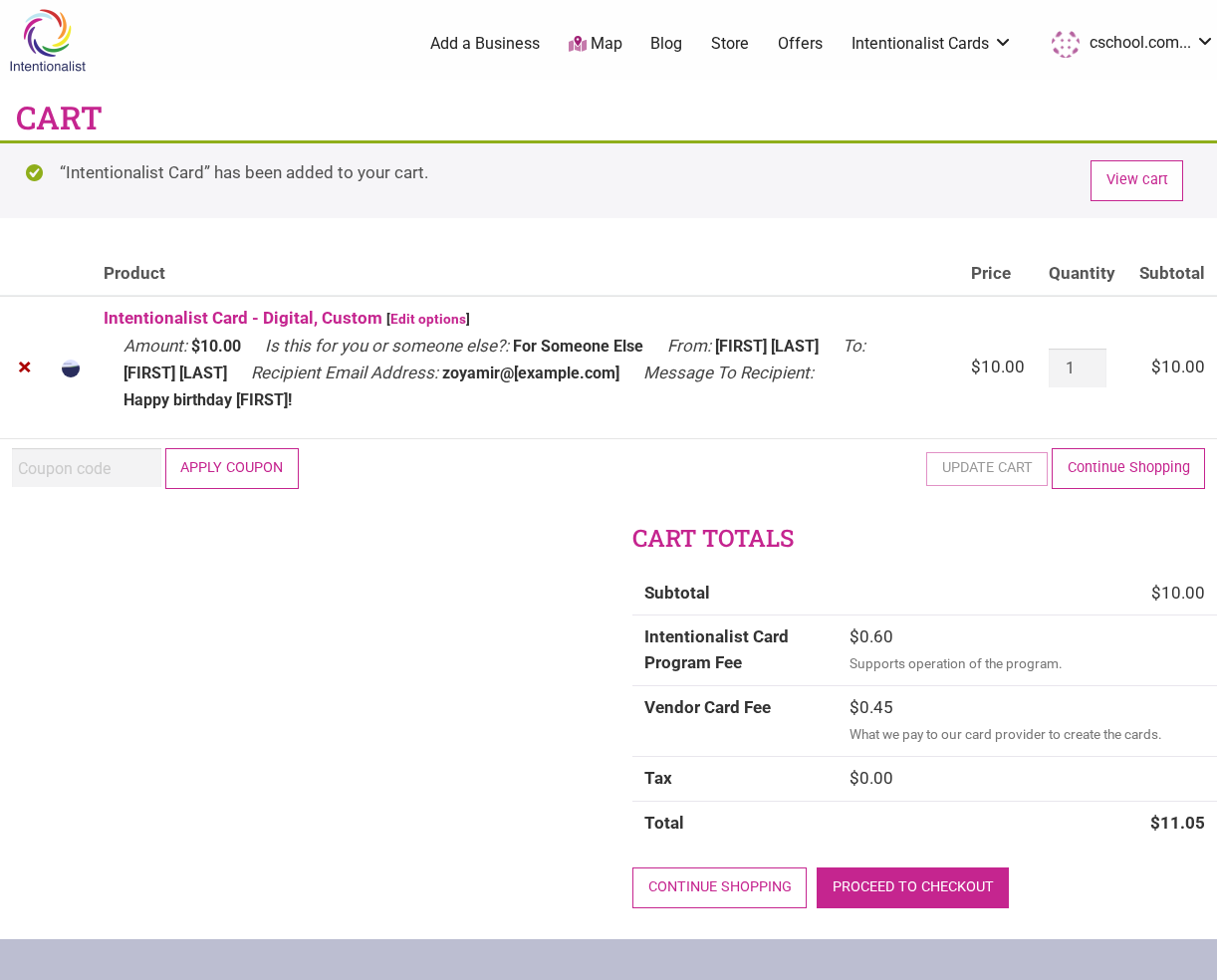 click on "Proceed to checkout" at bounding box center (912, 887) 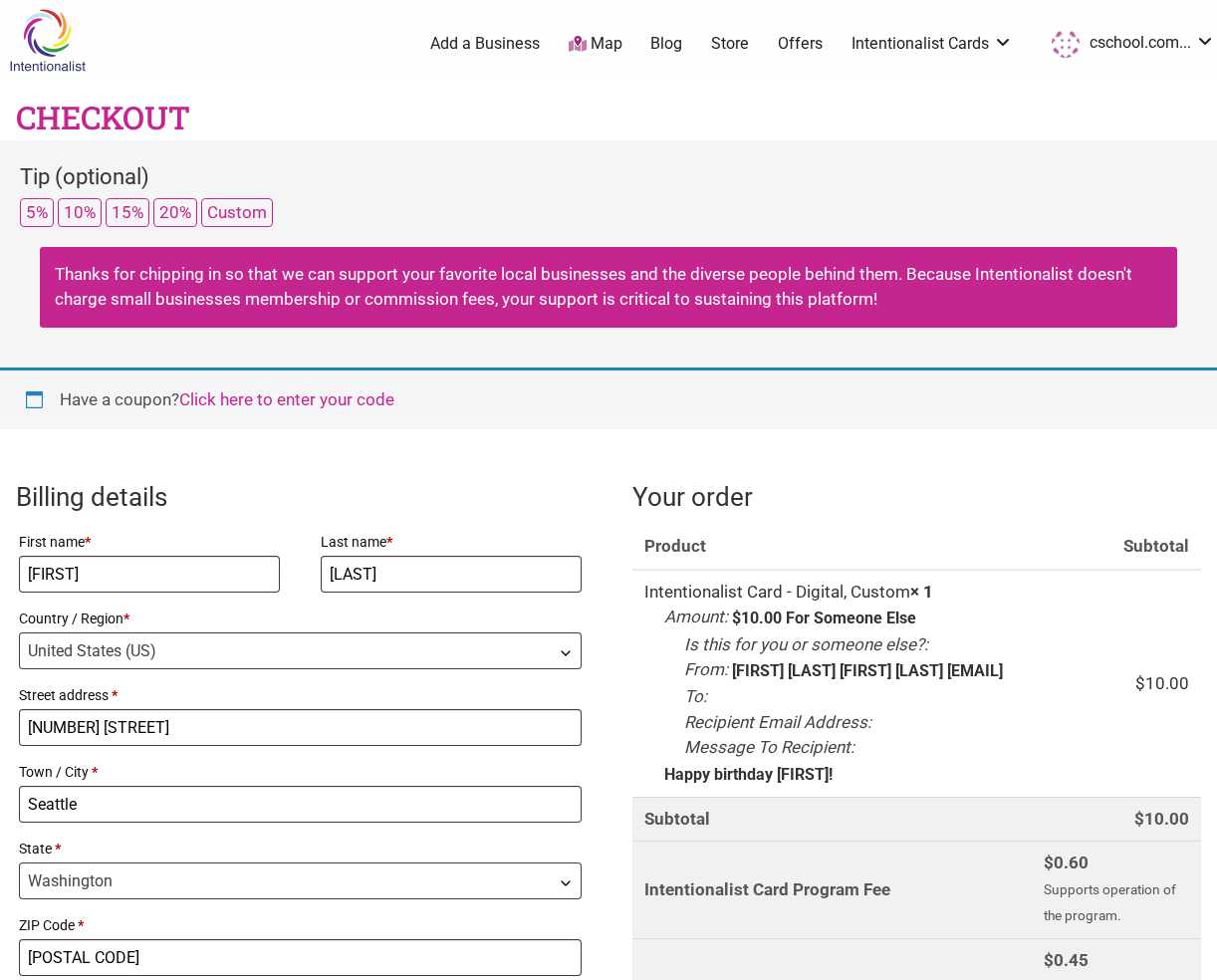 select on "WA" 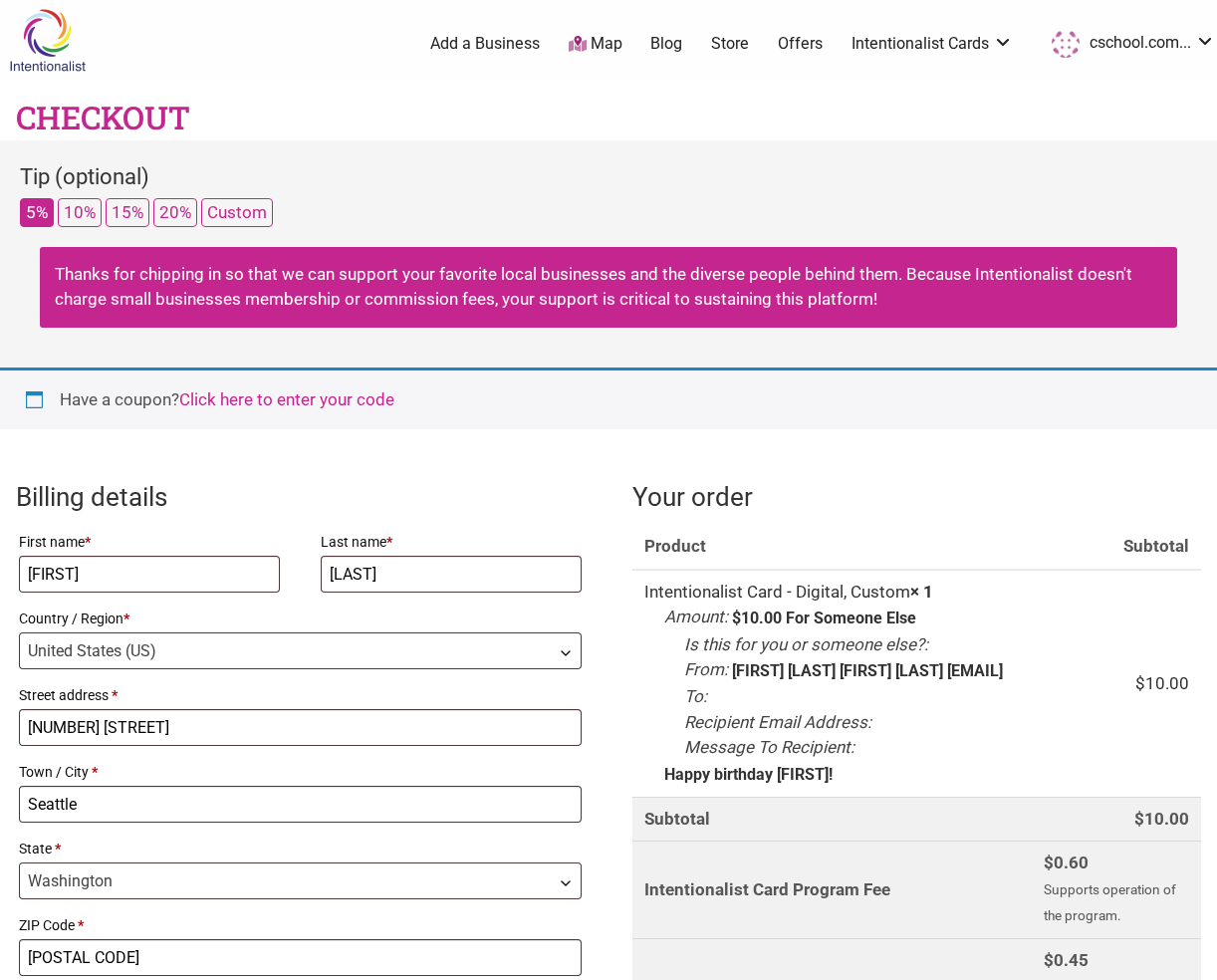 click on "5%" at bounding box center [37, 212] 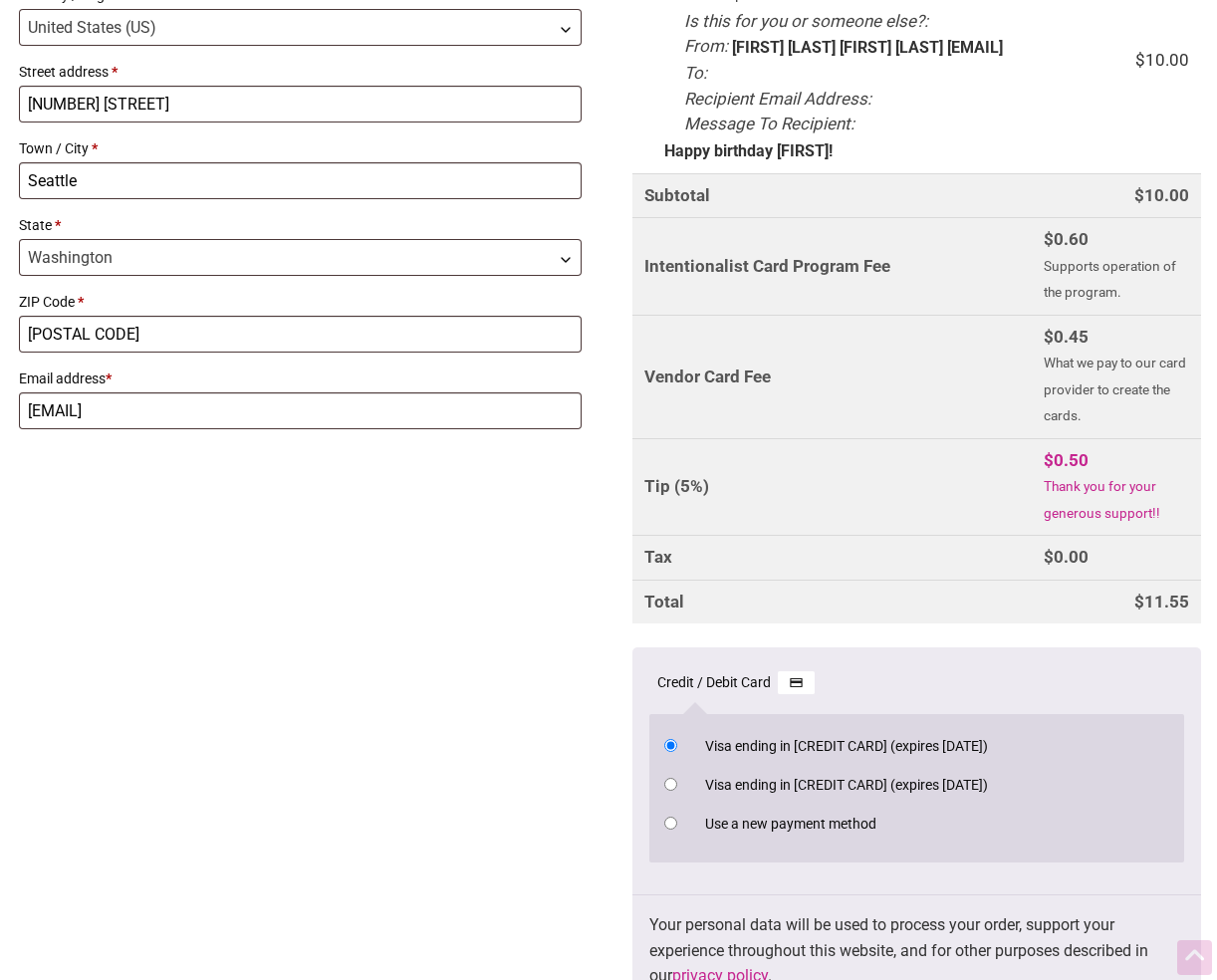 scroll, scrollTop: 1228, scrollLeft: 0, axis: vertical 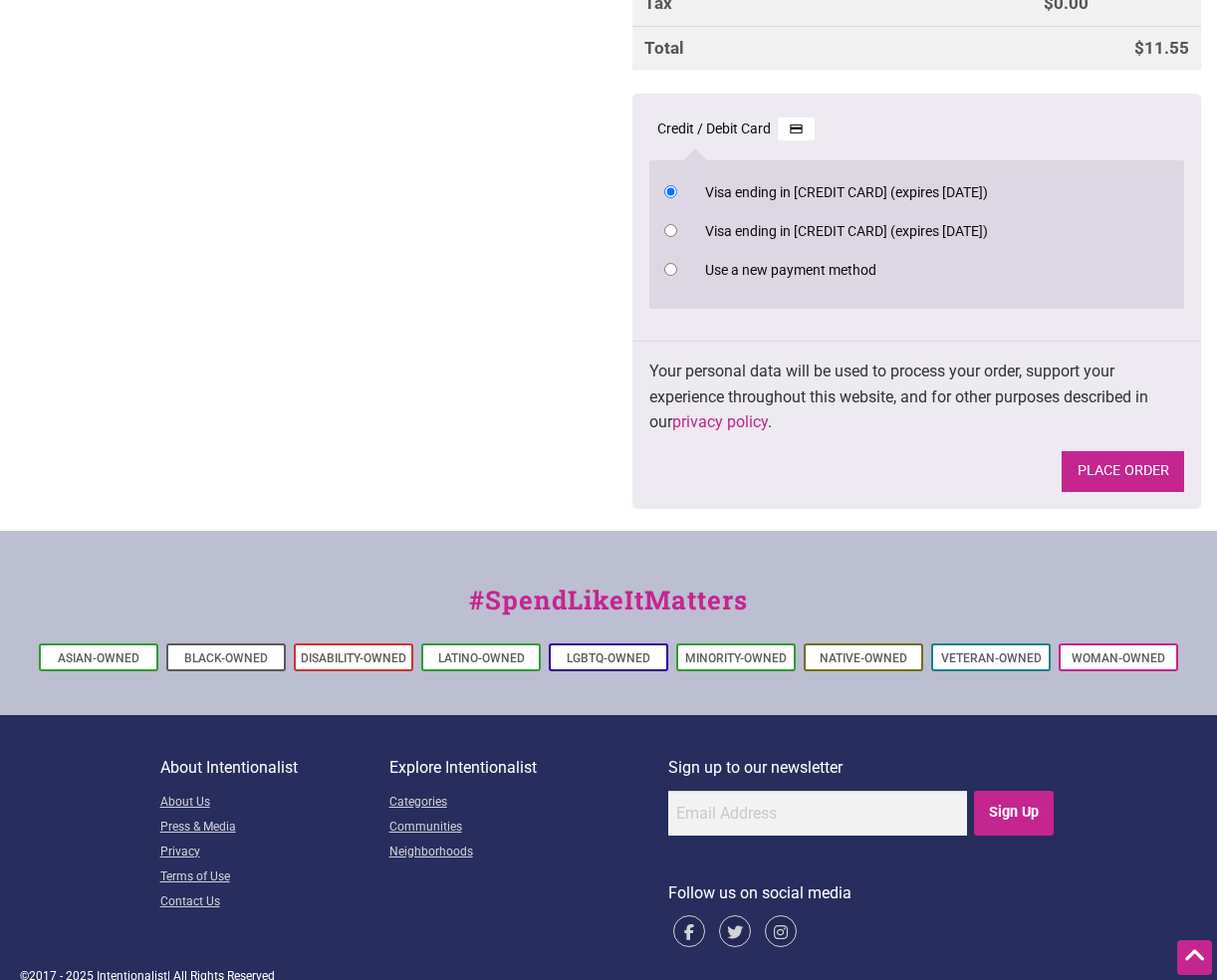 click on "Place order" at bounding box center (1122, 471) 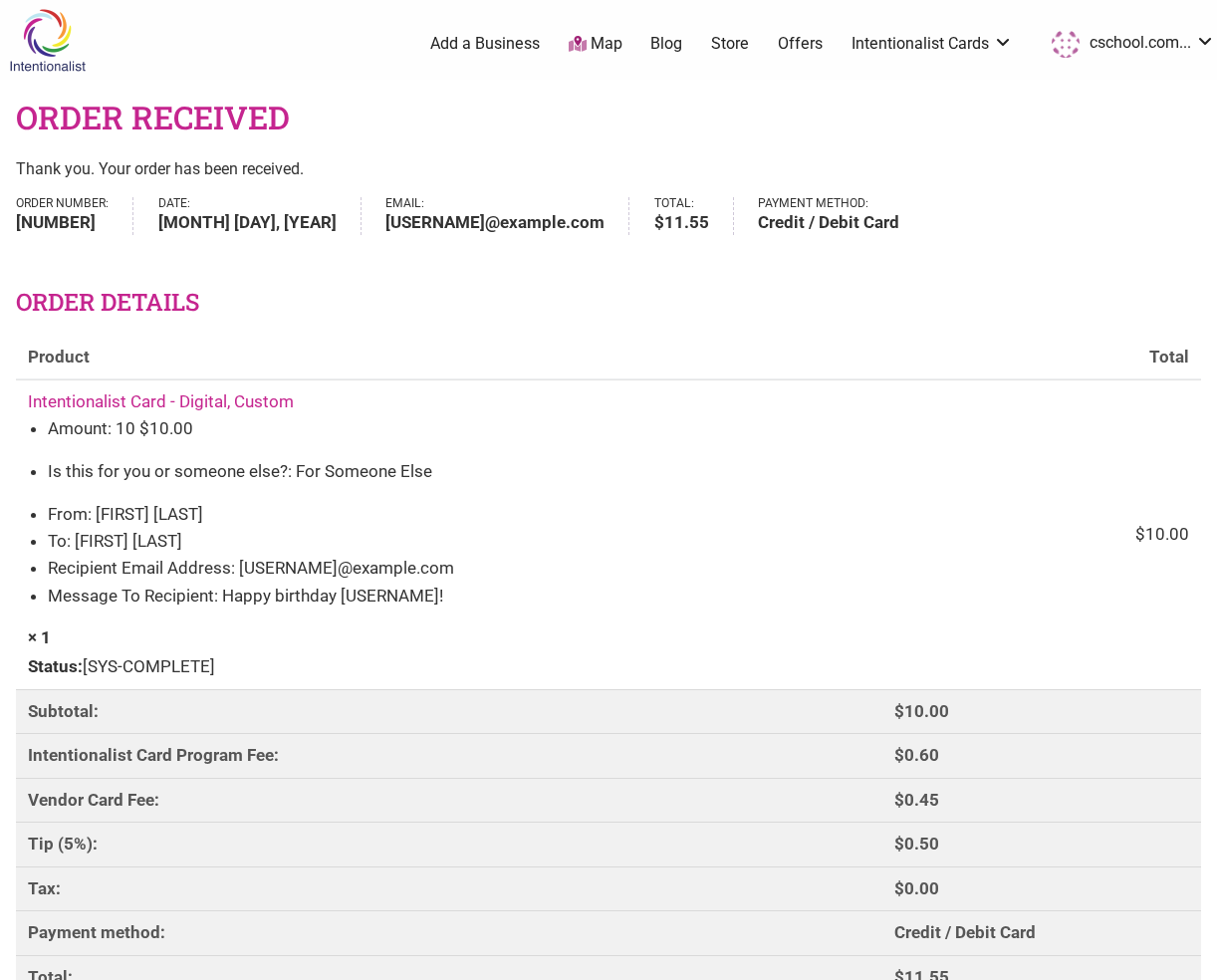 scroll, scrollTop: 0, scrollLeft: 0, axis: both 